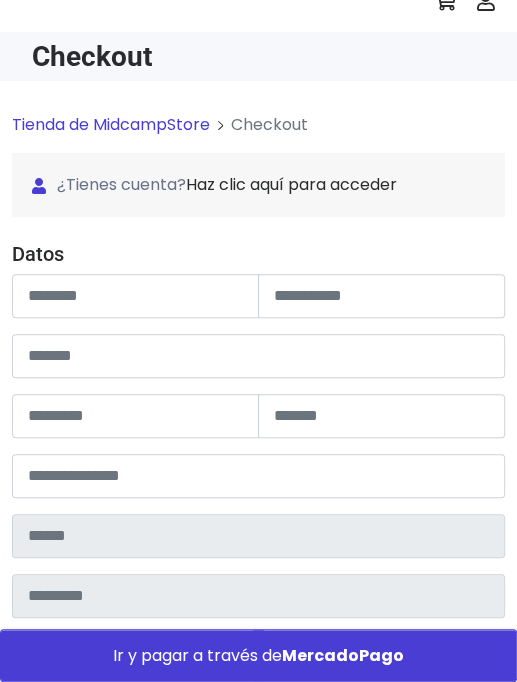 scroll, scrollTop: 100, scrollLeft: 0, axis: vertical 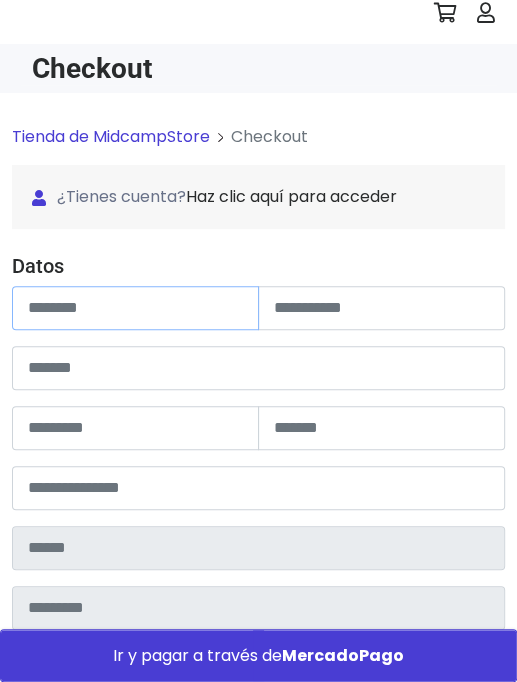 click at bounding box center (135, 308) 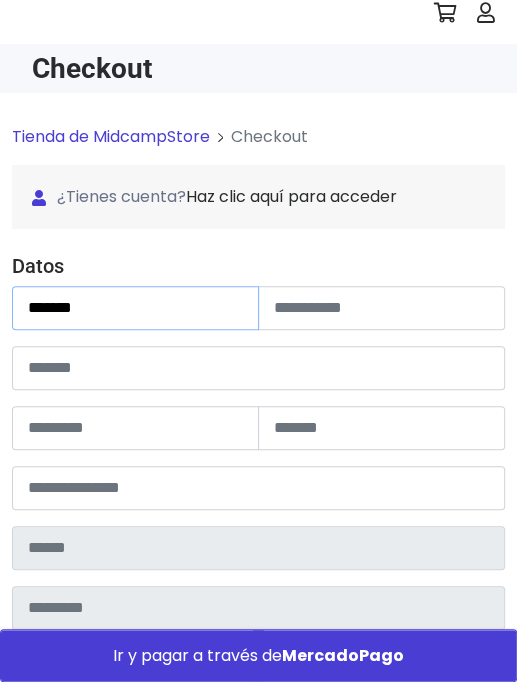 type on "*****" 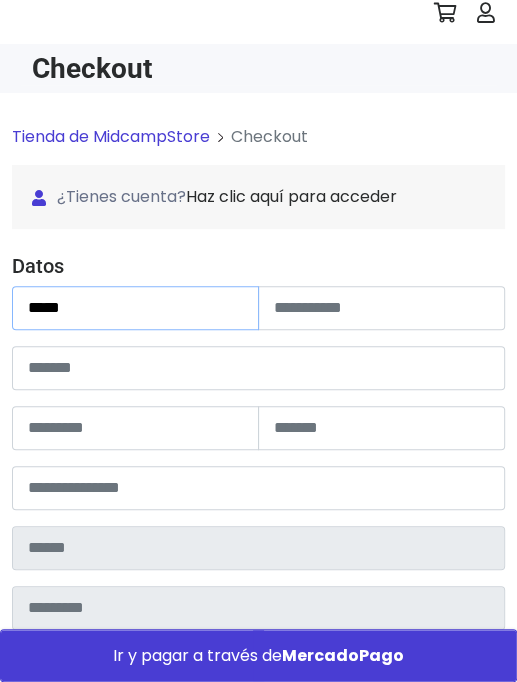 type on "**********" 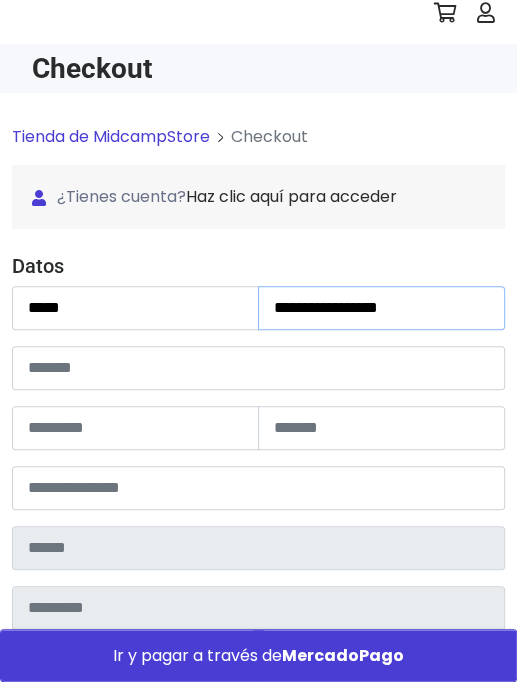 type on "*******" 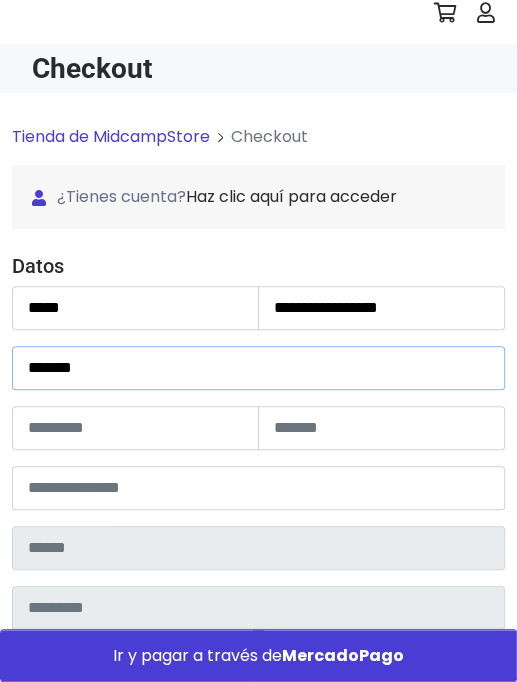 type on "***" 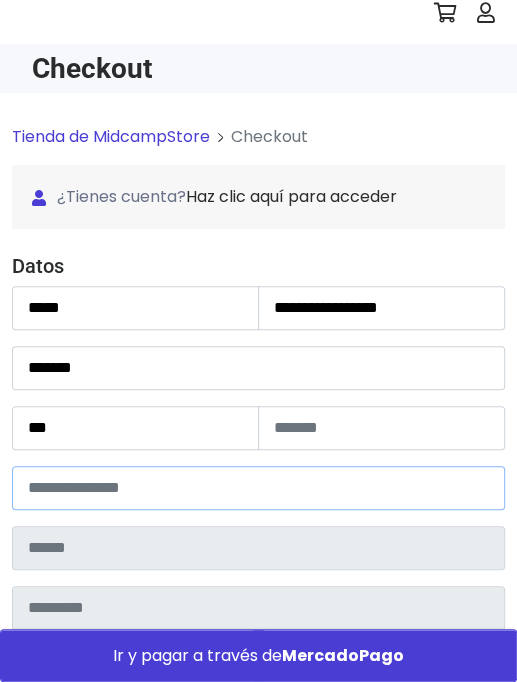 type on "**********" 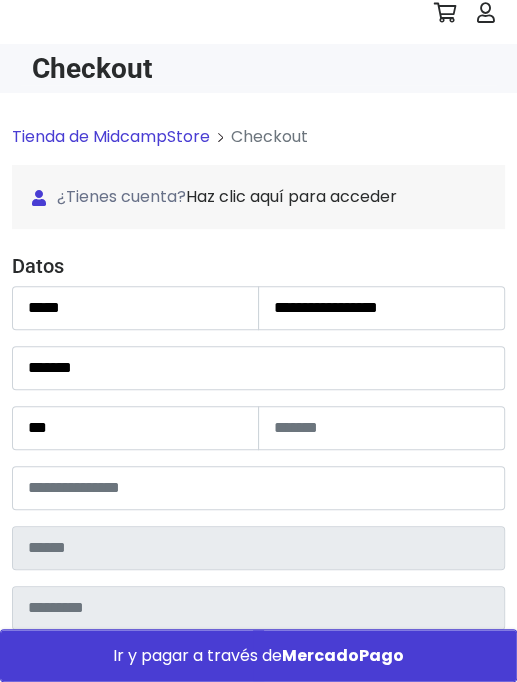 type on "**********" 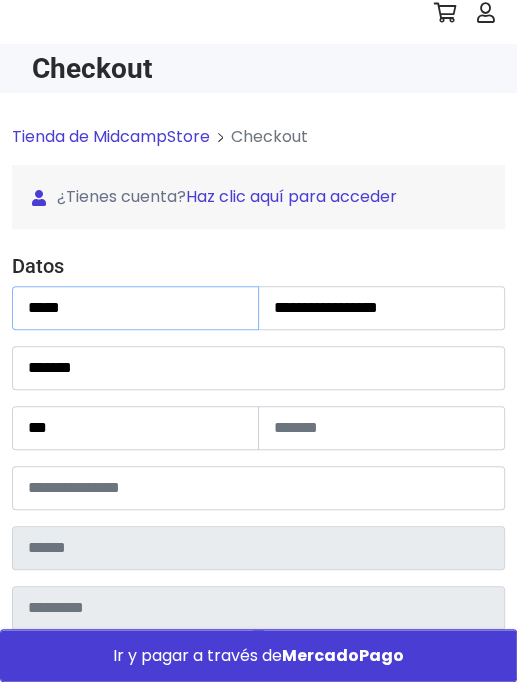 type on "**********" 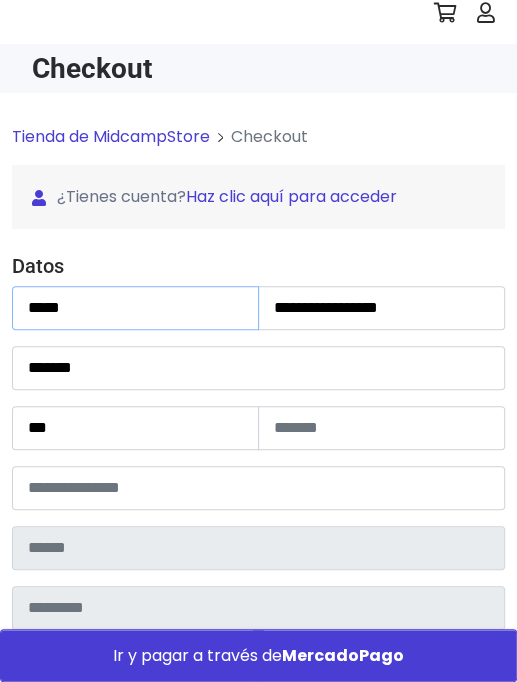 type on "*********" 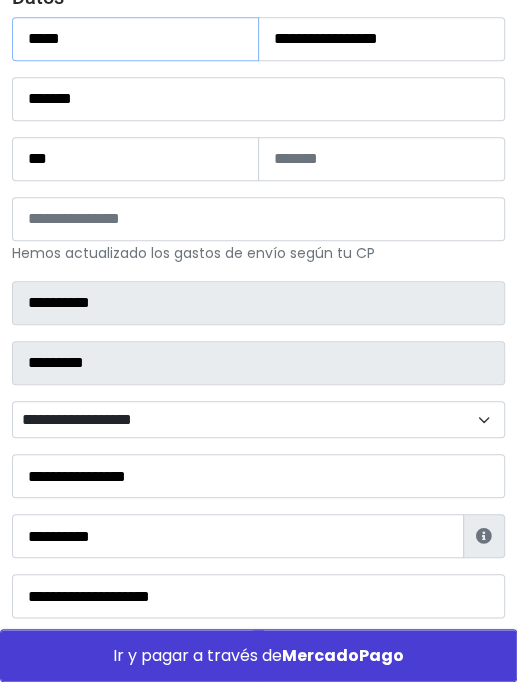 scroll, scrollTop: 400, scrollLeft: 0, axis: vertical 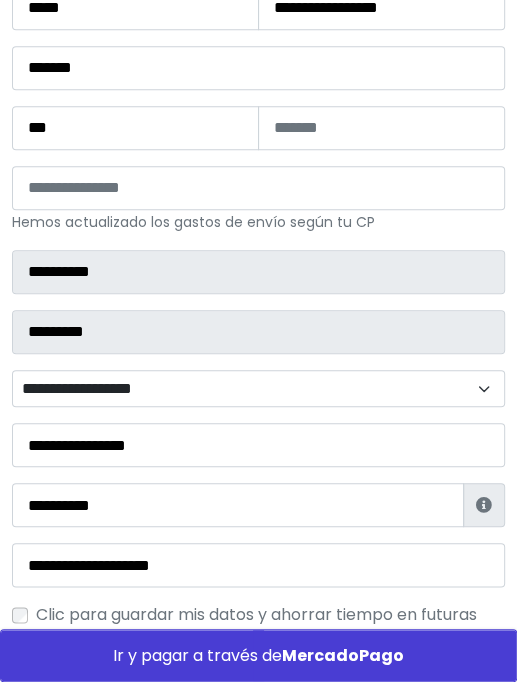 click on "**********" at bounding box center (258, 389) 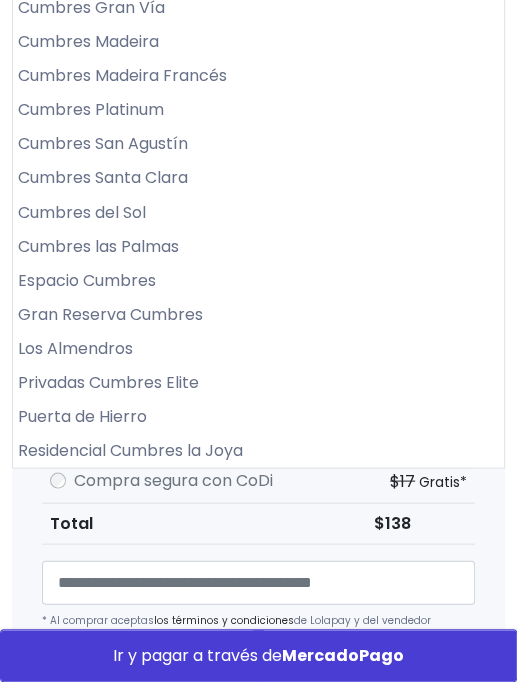 scroll, scrollTop: 1100, scrollLeft: 0, axis: vertical 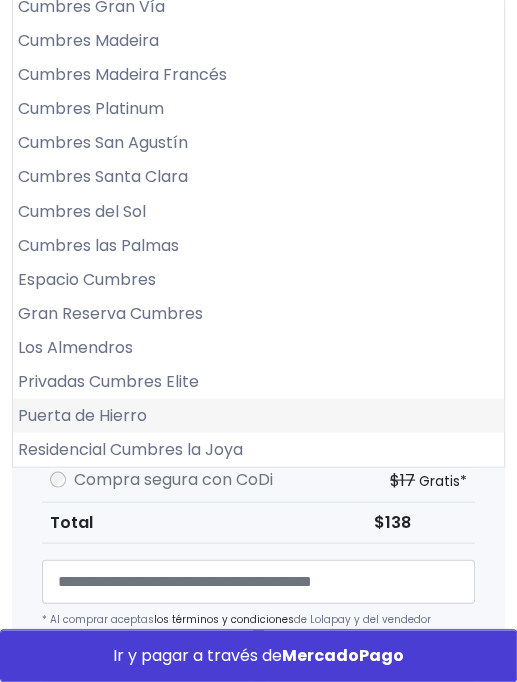 click on "Puerta de Hierro" at bounding box center [258, 415] 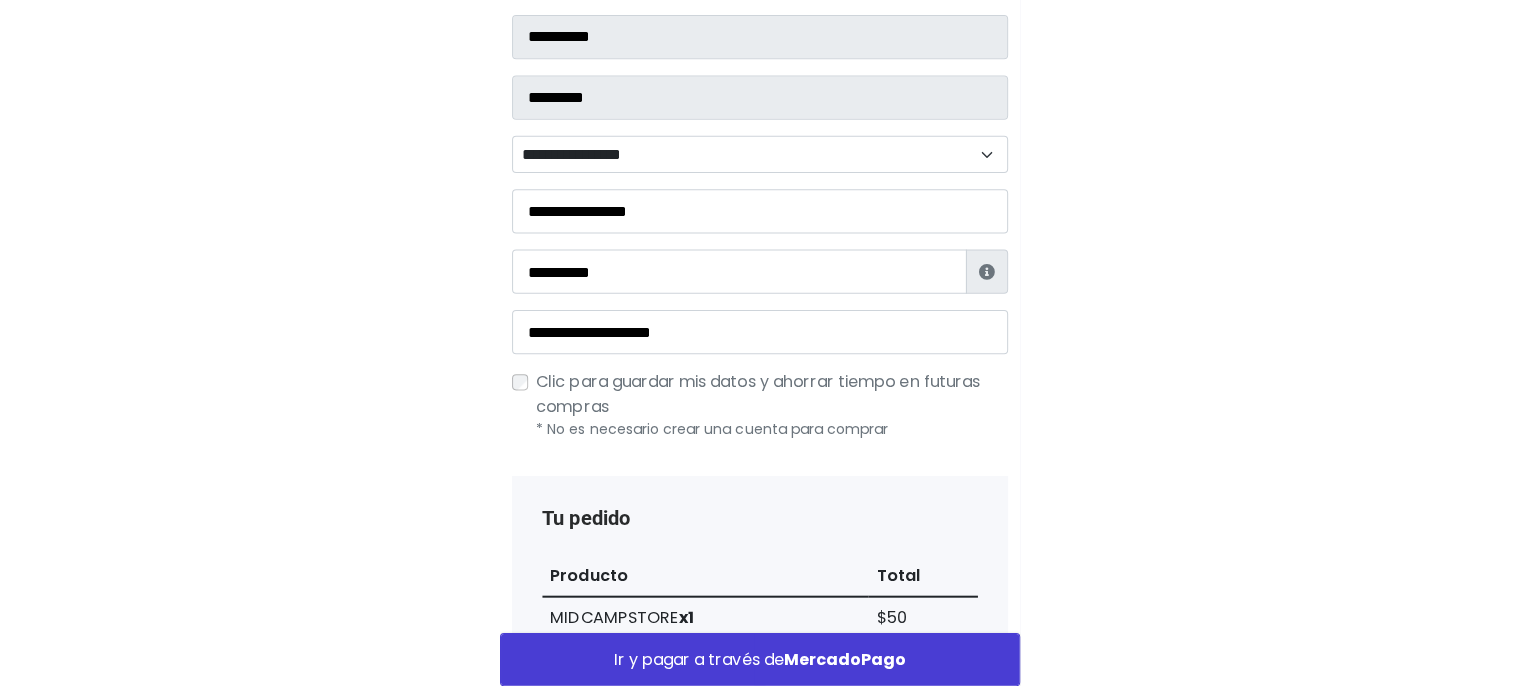 scroll, scrollTop: 600, scrollLeft: 0, axis: vertical 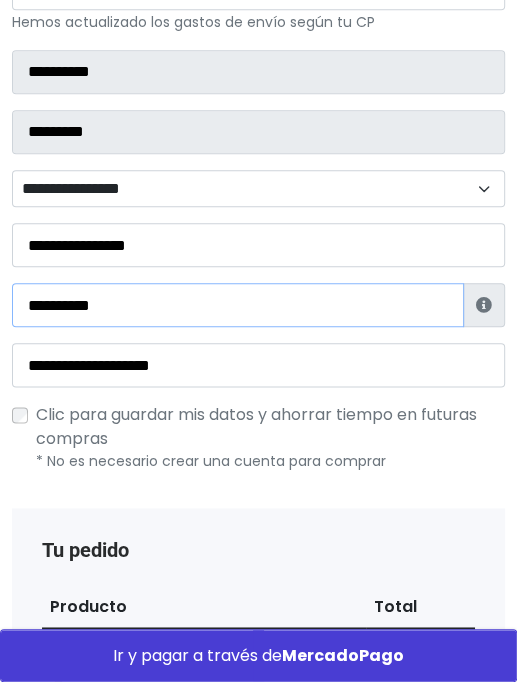 click on "**********" at bounding box center (238, 305) 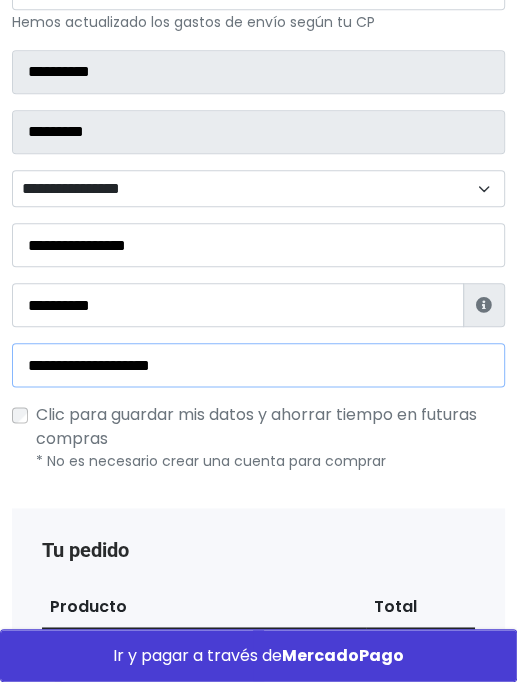 click on "**********" at bounding box center [258, 365] 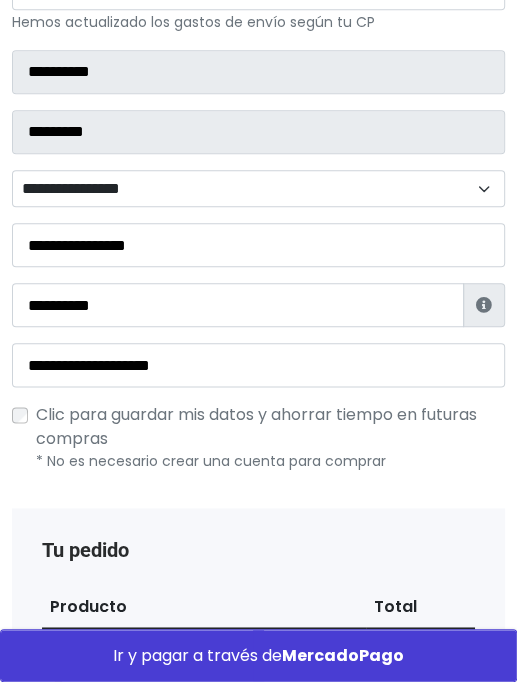 click on "Clic para guardar mis datos y ahorrar tiempo en futuras compras" at bounding box center [256, 426] 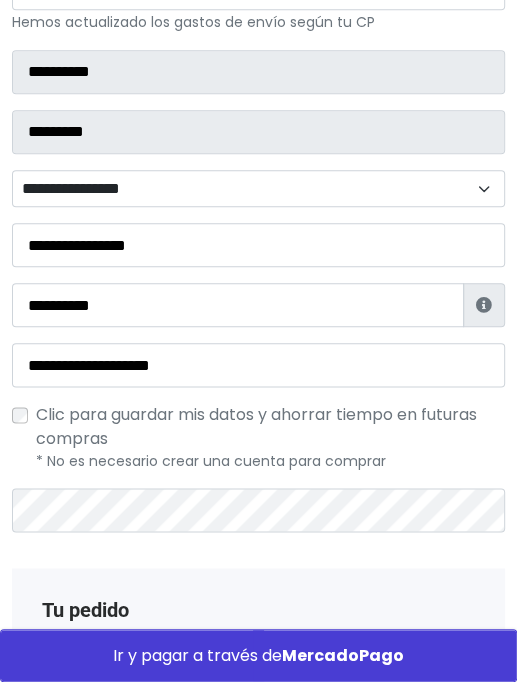 click on "**********" at bounding box center (258, 159) 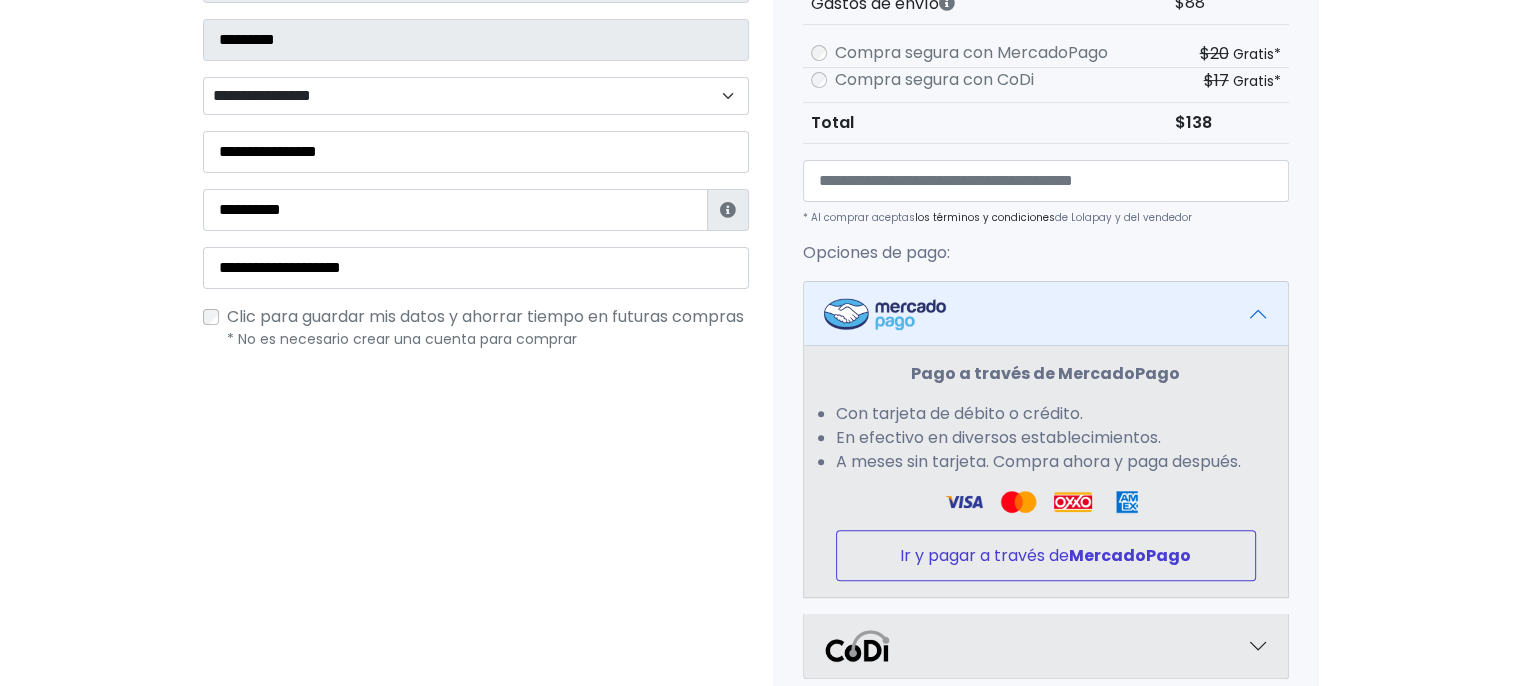 click on "Ir y pagar a través de  MercadoPago" at bounding box center (1046, 555) 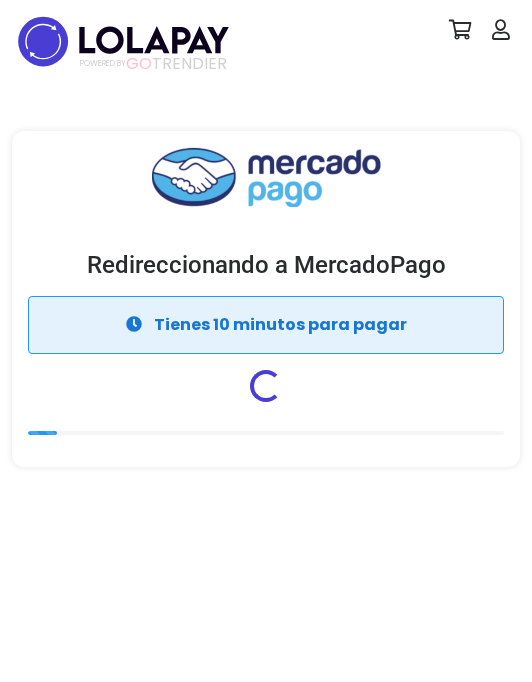 scroll, scrollTop: 0, scrollLeft: 0, axis: both 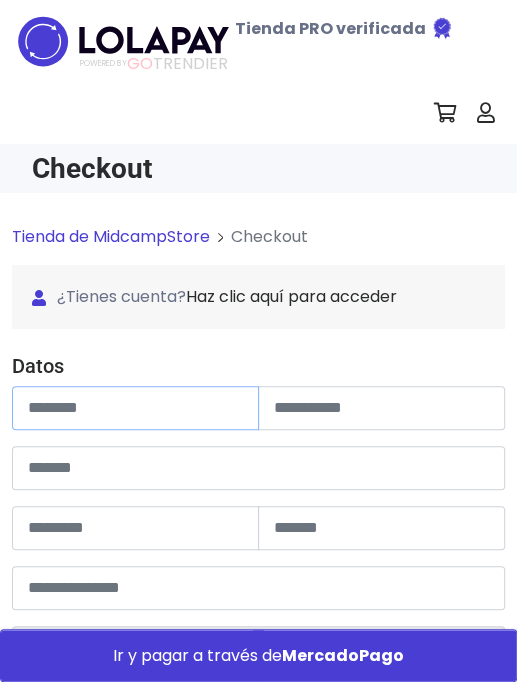 click at bounding box center [135, 408] 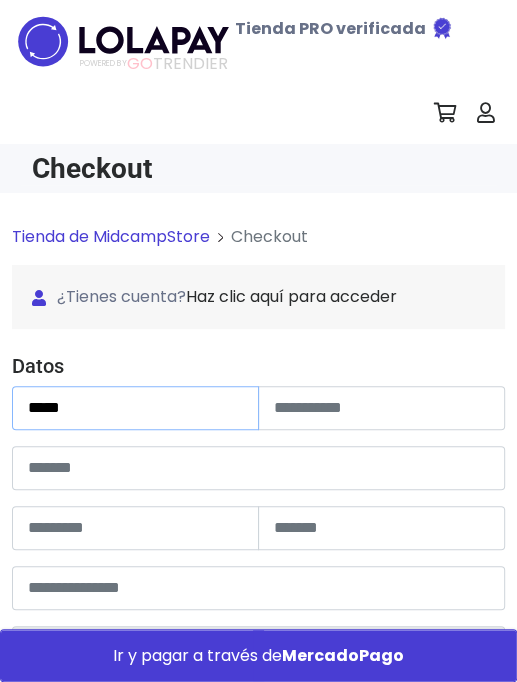 type on "**********" 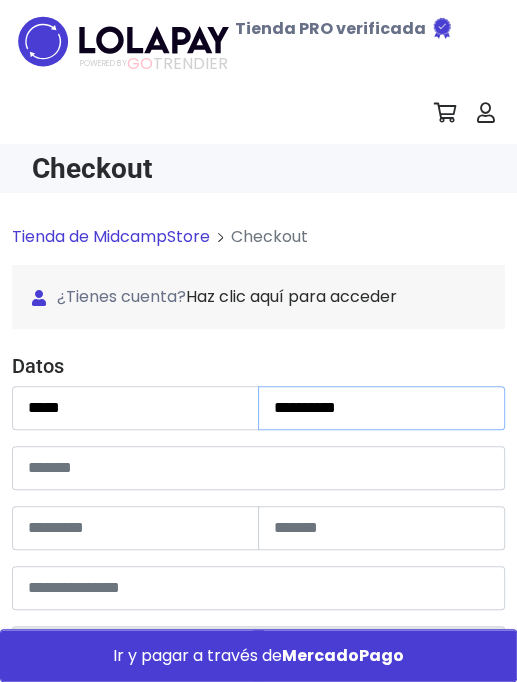 type on "**********" 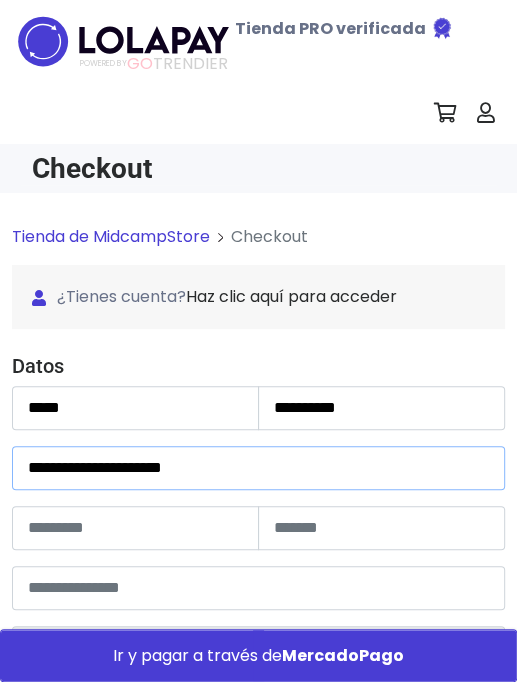 type on "***" 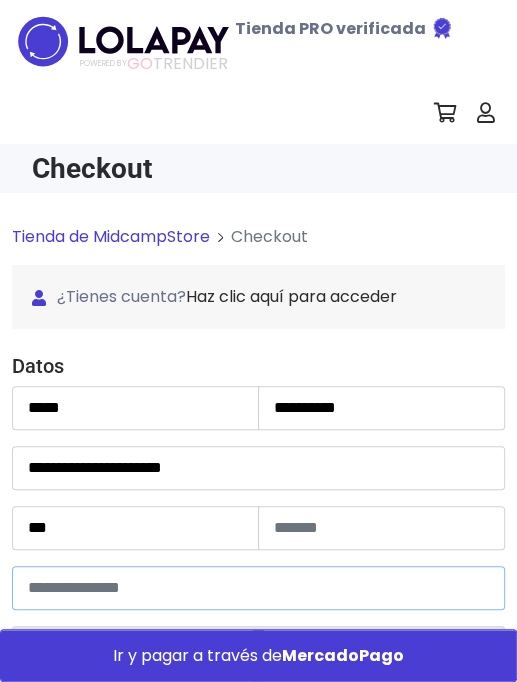 type on "**********" 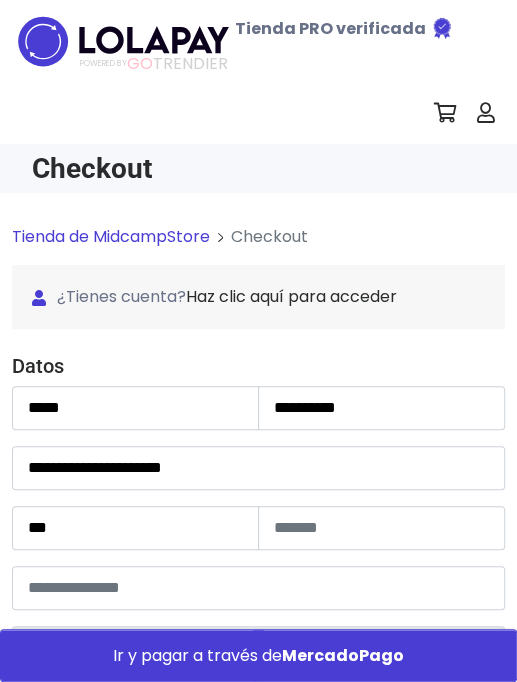 type on "**********" 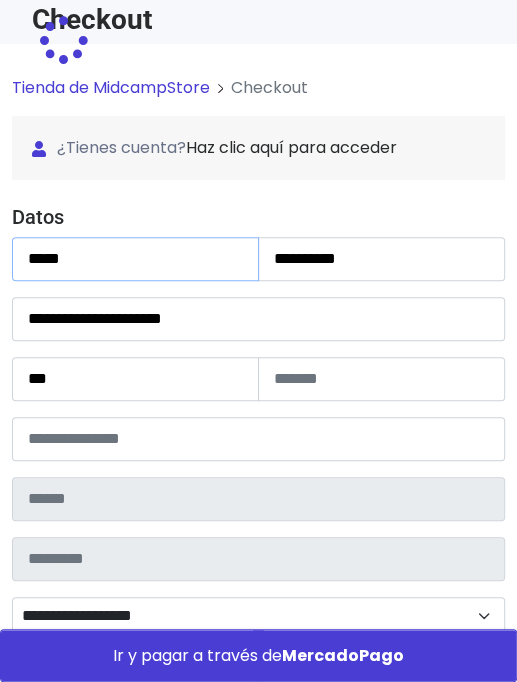 type on "*******" 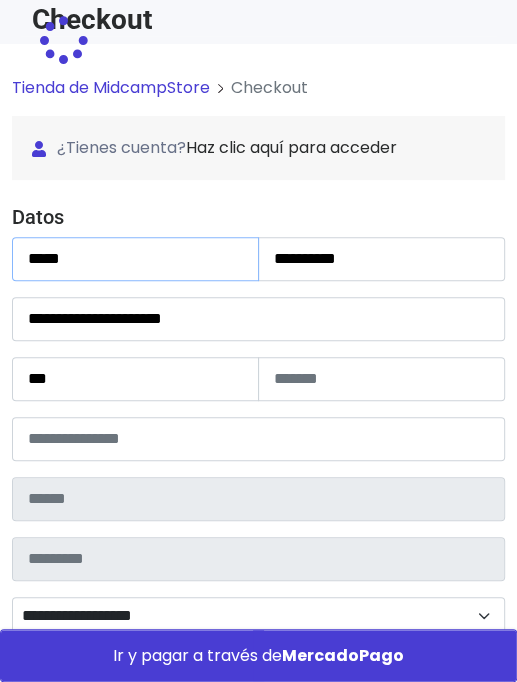 type on "********" 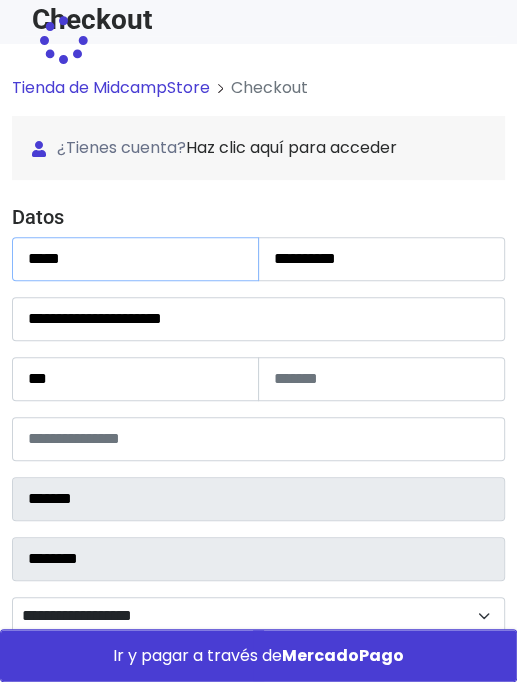 select 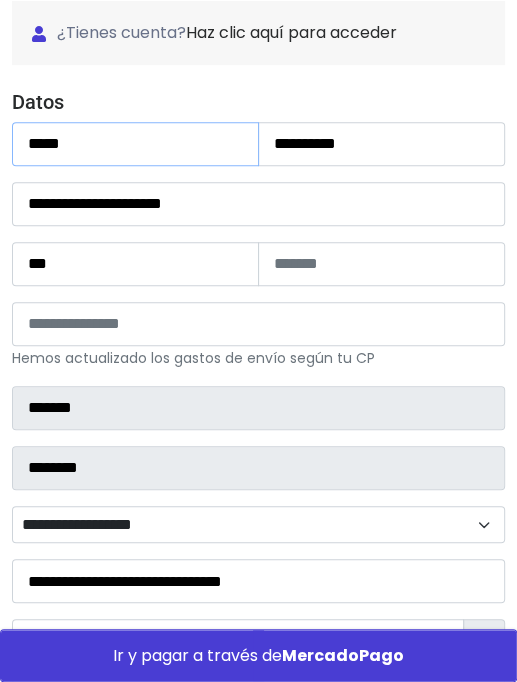scroll, scrollTop: 300, scrollLeft: 0, axis: vertical 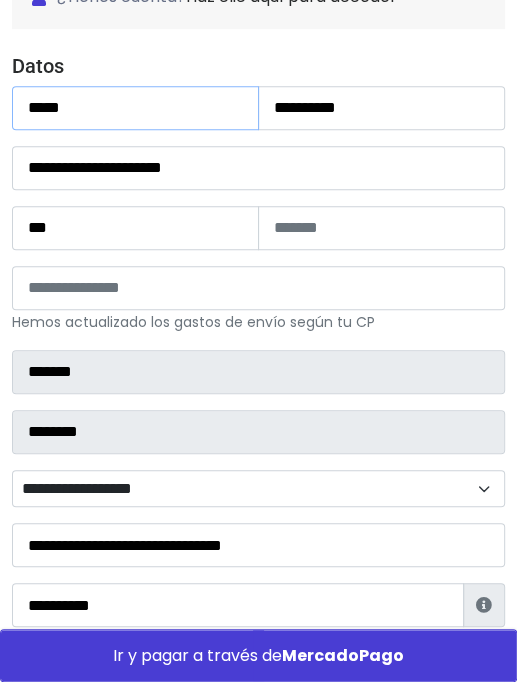 type on "*****" 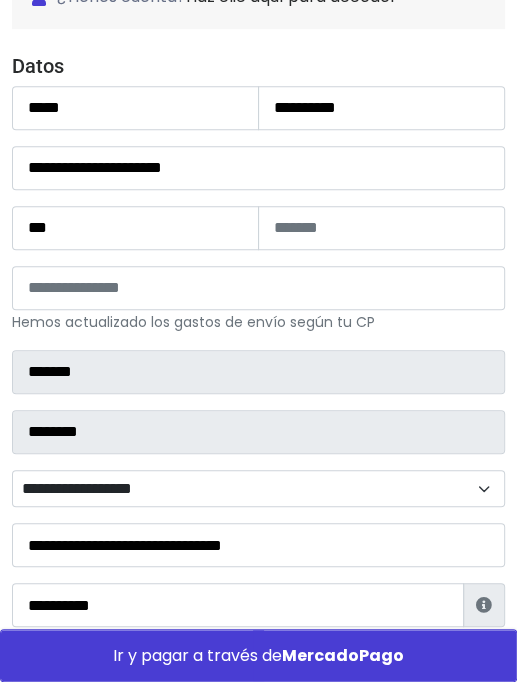 click on "**********" at bounding box center (258, 489) 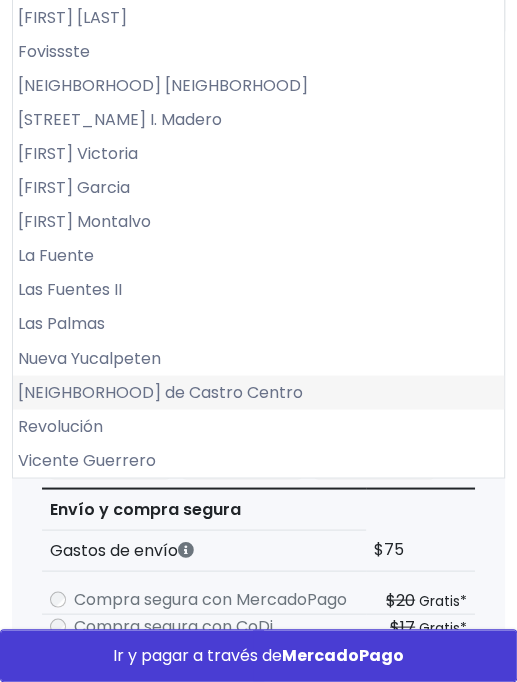 scroll, scrollTop: 1000, scrollLeft: 0, axis: vertical 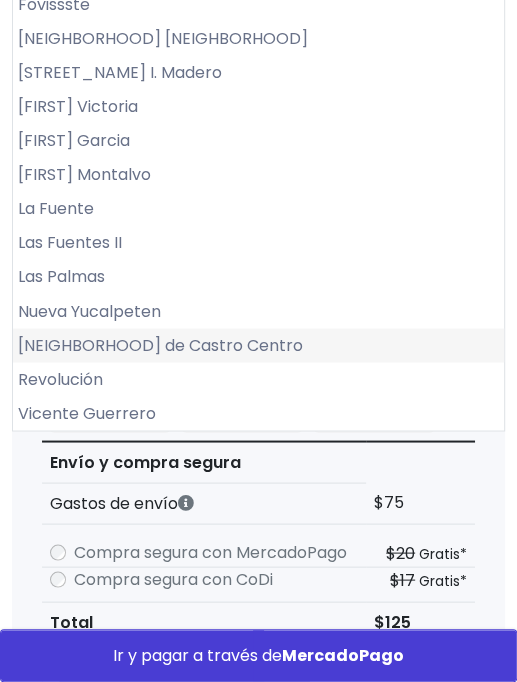 click on "Progreso de Castro Centro" at bounding box center (258, 345) 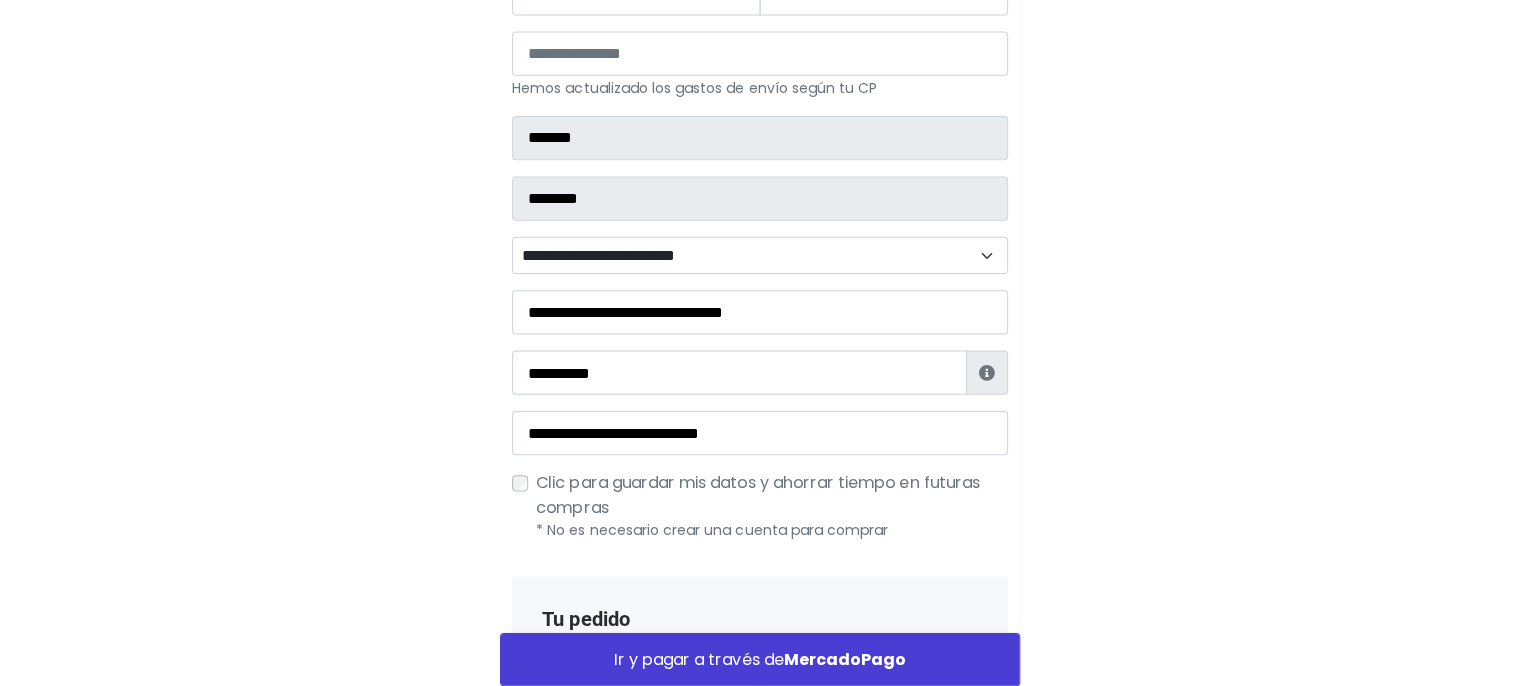 scroll, scrollTop: 500, scrollLeft: 0, axis: vertical 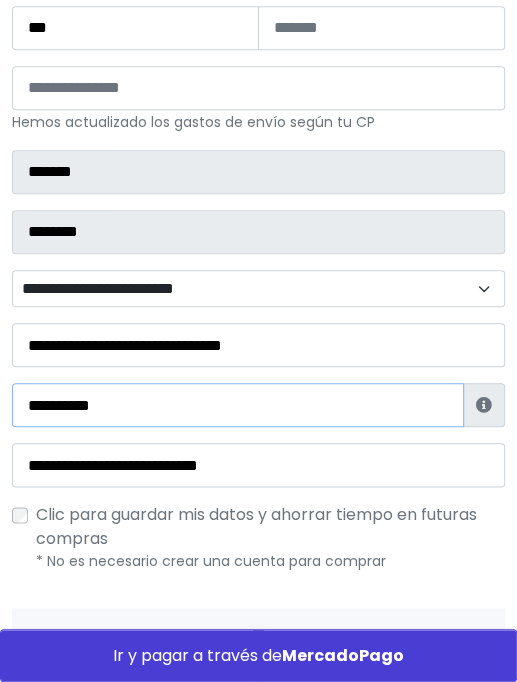 click on "**********" at bounding box center [238, 405] 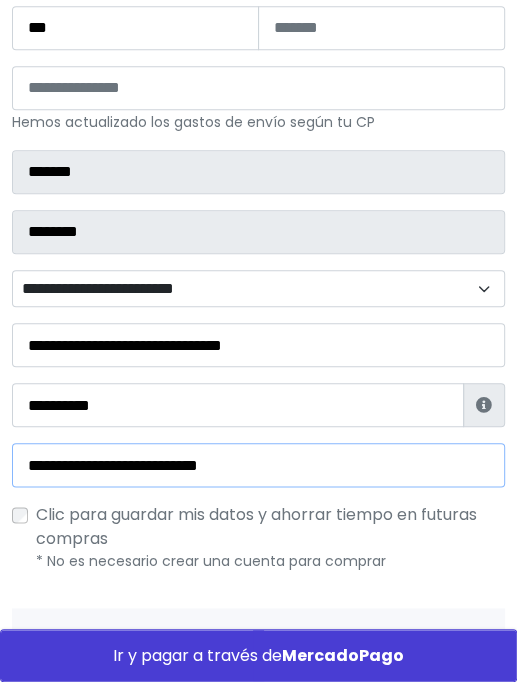 click on "**********" at bounding box center [258, 465] 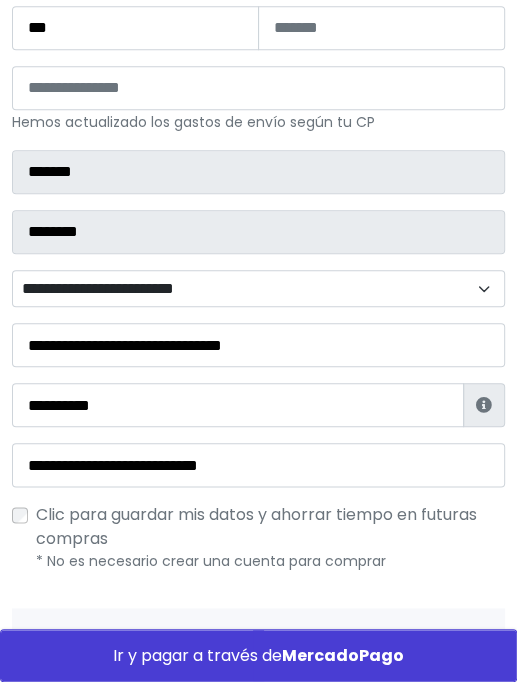 click on "**********" at bounding box center (258, 229) 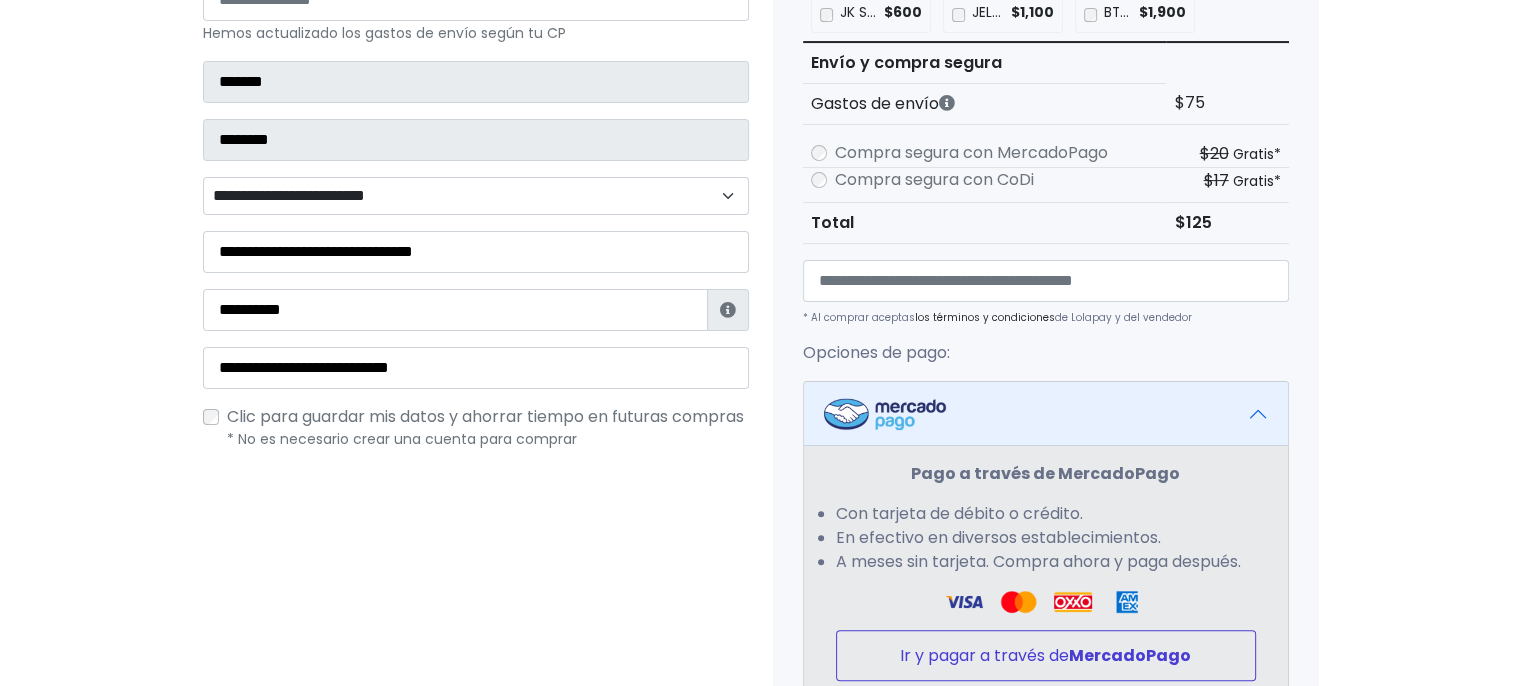 click on "MercadoPago" at bounding box center (1130, 655) 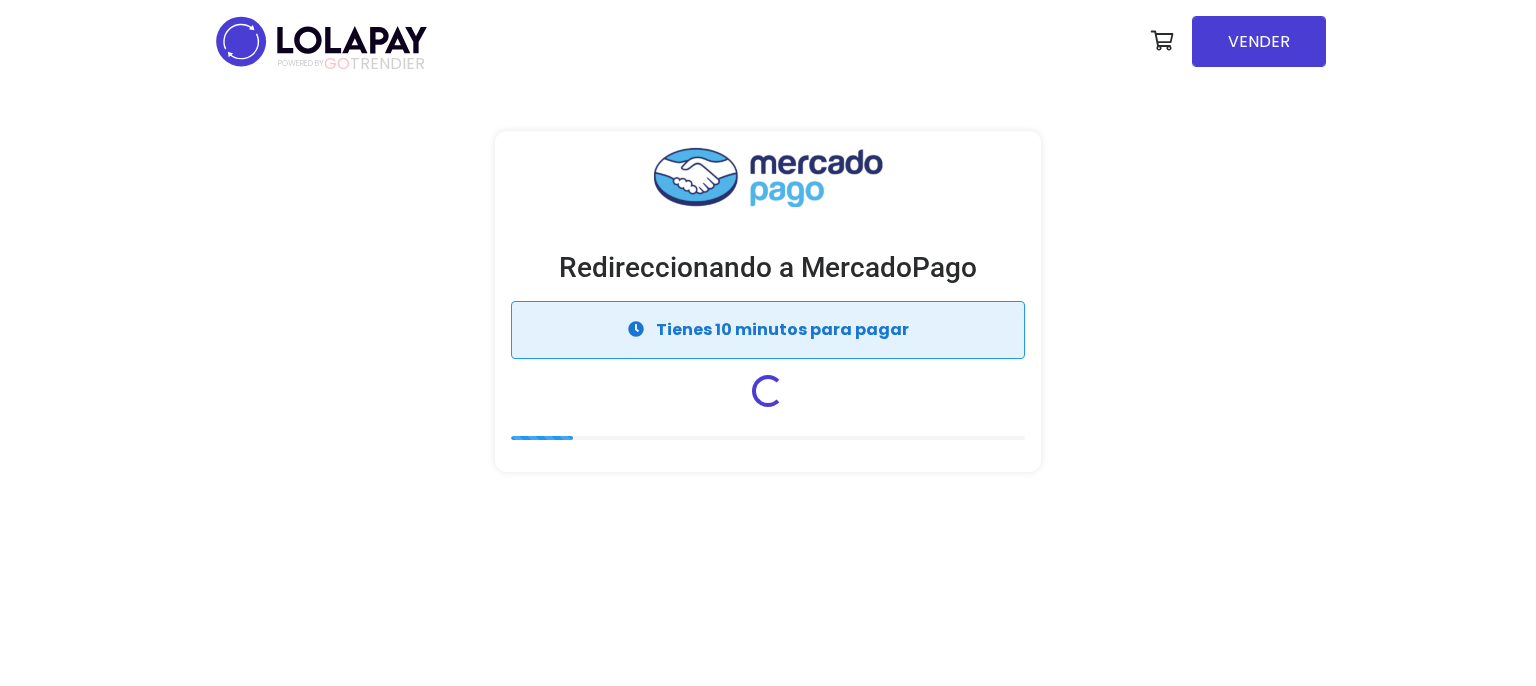 scroll, scrollTop: 0, scrollLeft: 0, axis: both 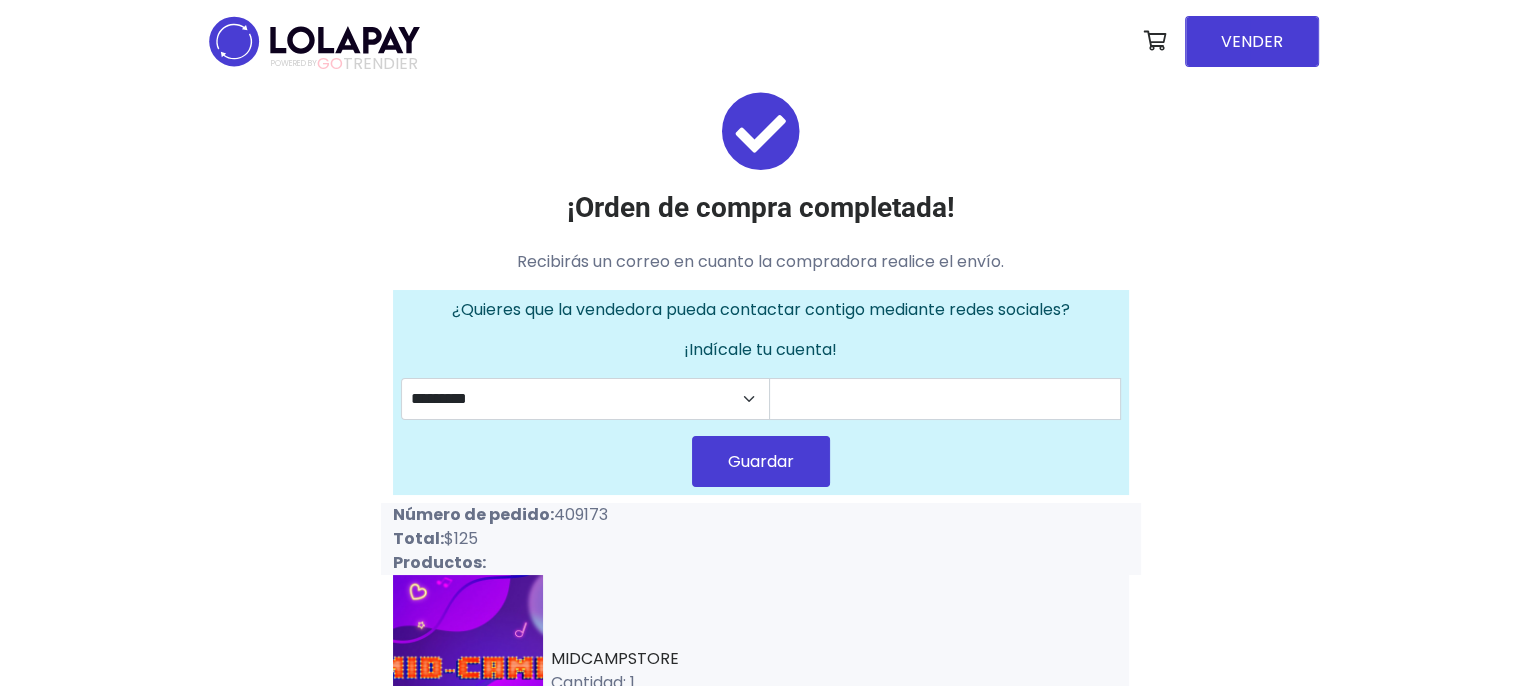 drag, startPoint x: 556, startPoint y: 507, endPoint x: 624, endPoint y: 508, distance: 68.007355 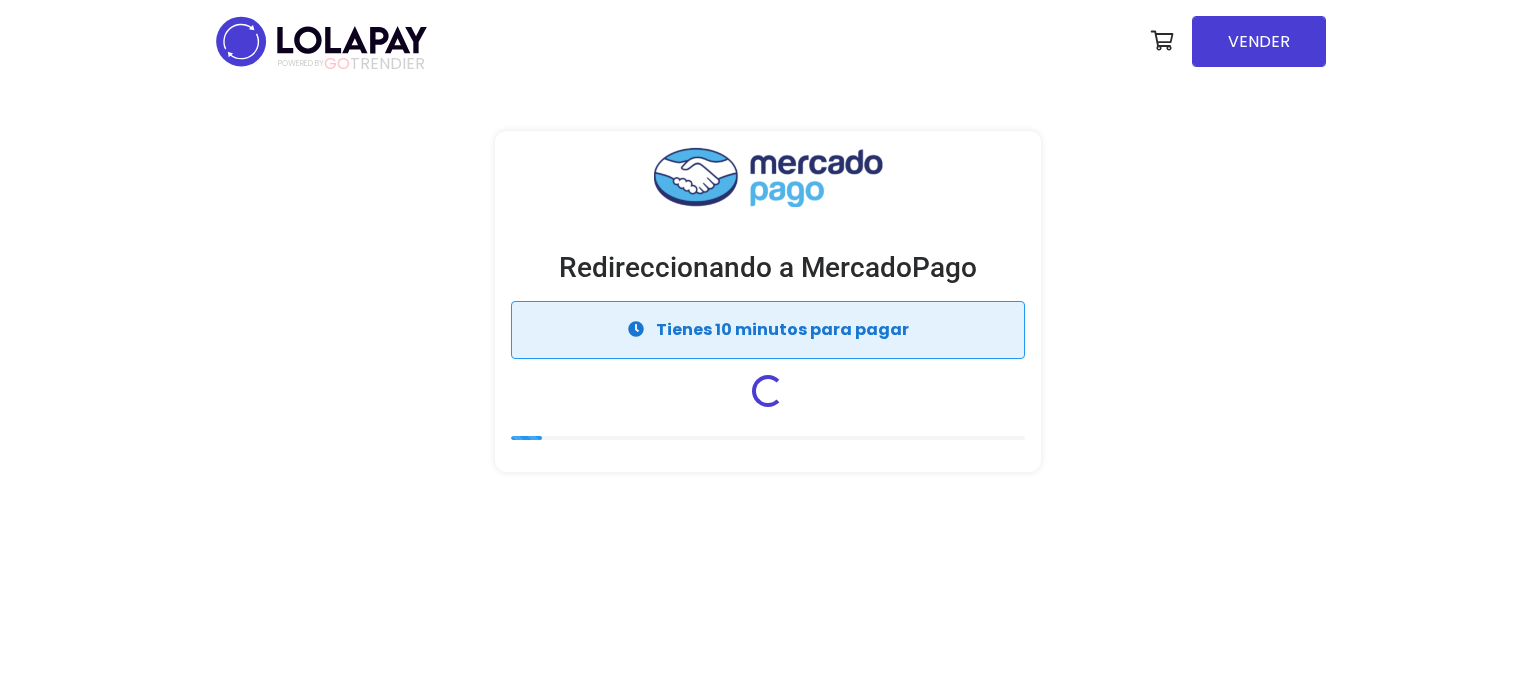 scroll, scrollTop: 0, scrollLeft: 0, axis: both 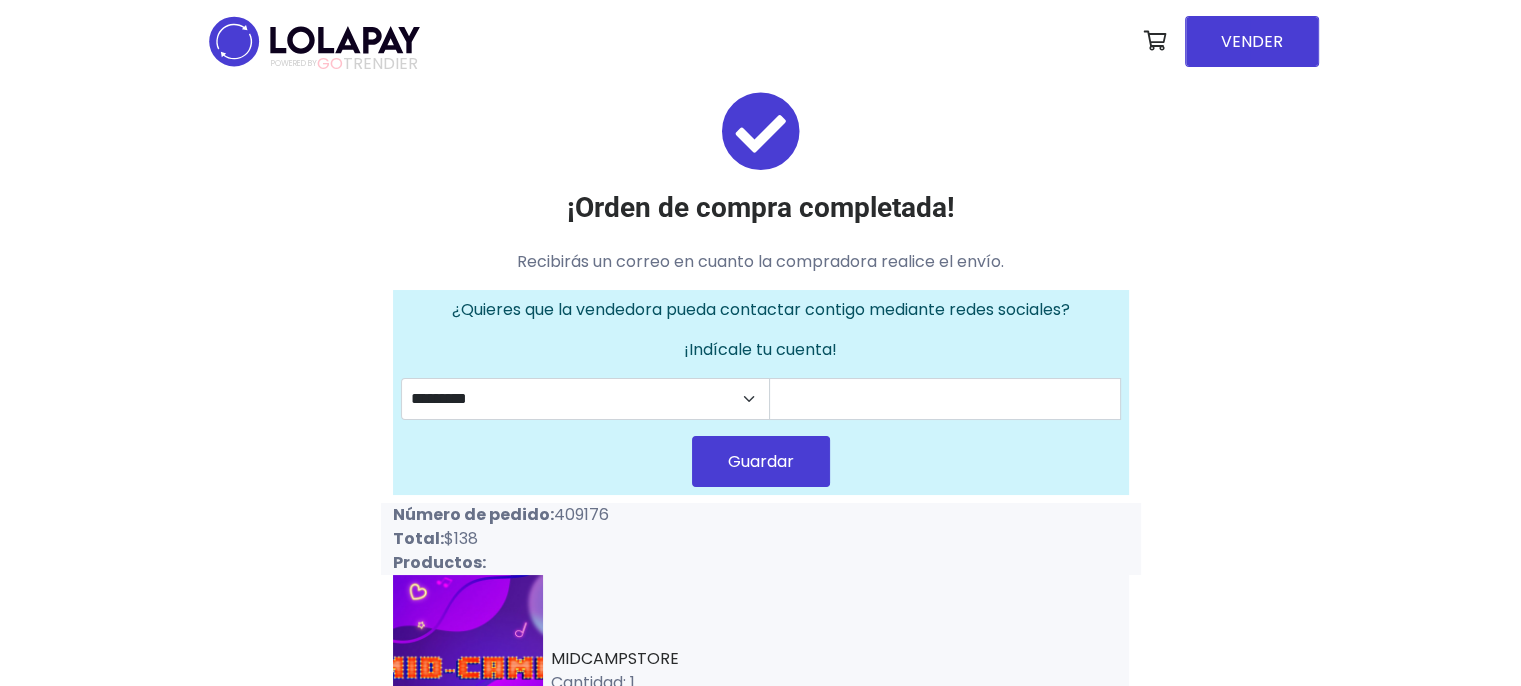 drag, startPoint x: 551, startPoint y: 514, endPoint x: 647, endPoint y: 511, distance: 96.04687 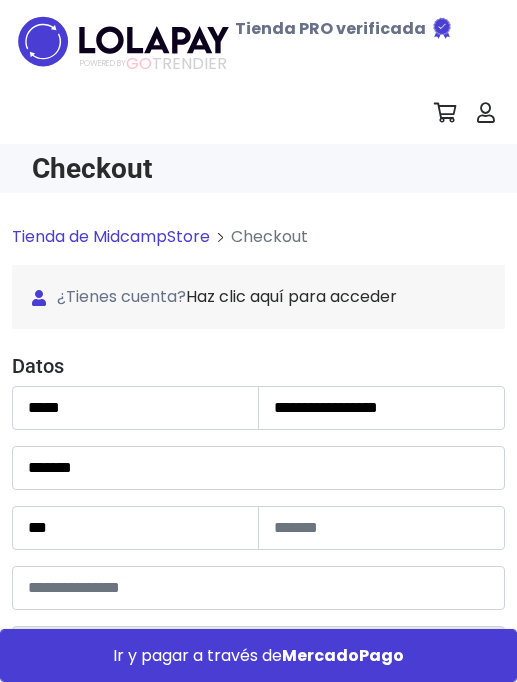 scroll, scrollTop: 600, scrollLeft: 0, axis: vertical 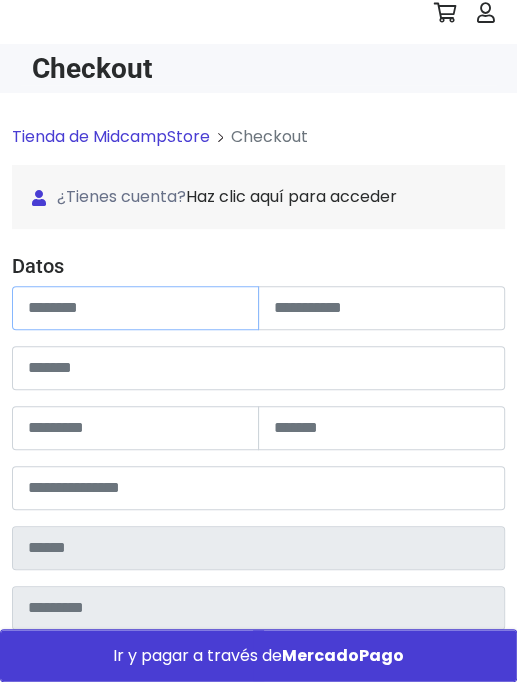 click at bounding box center [135, 308] 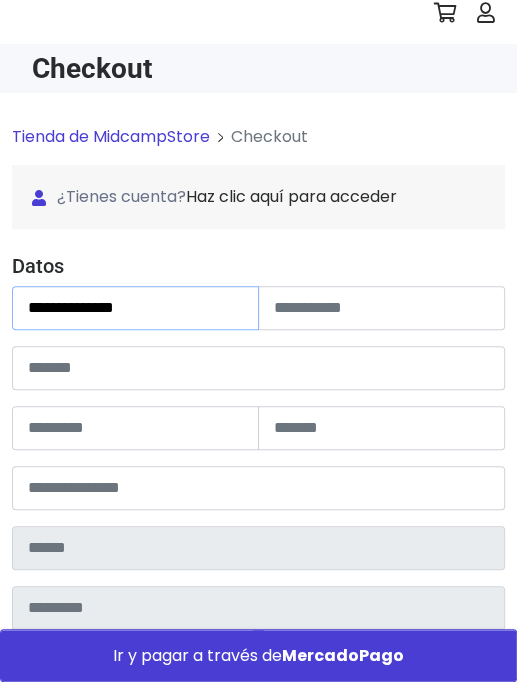 type on "**********" 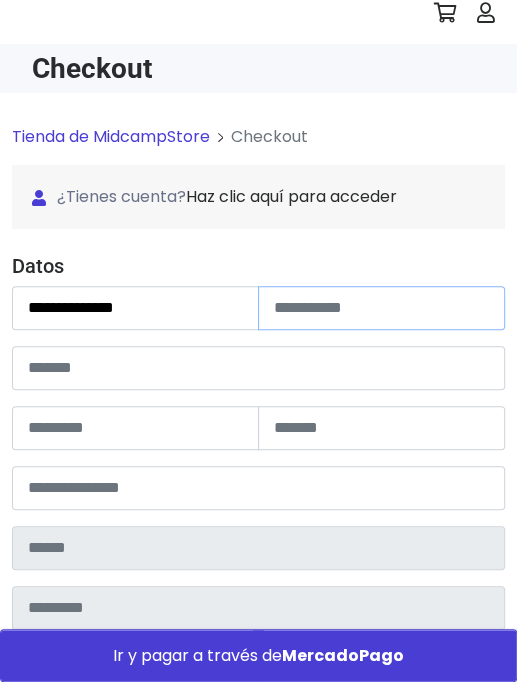 click at bounding box center (381, 308) 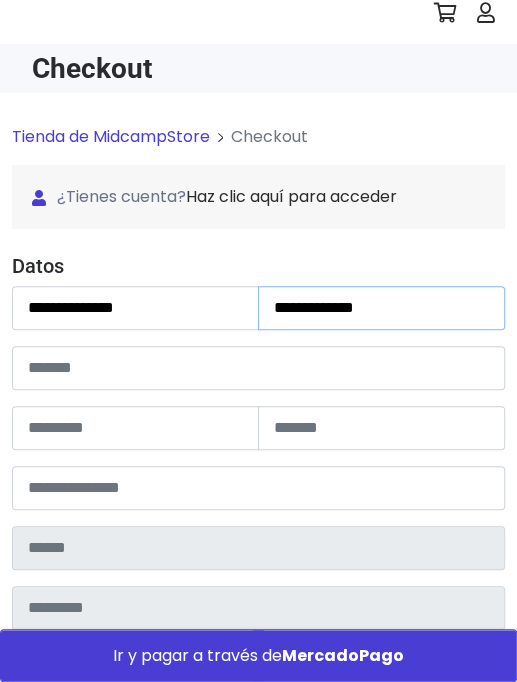 type on "**********" 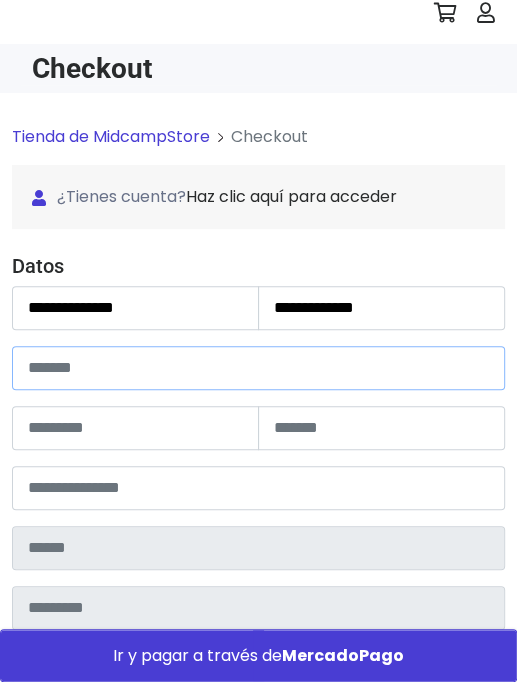 click at bounding box center (258, 368) 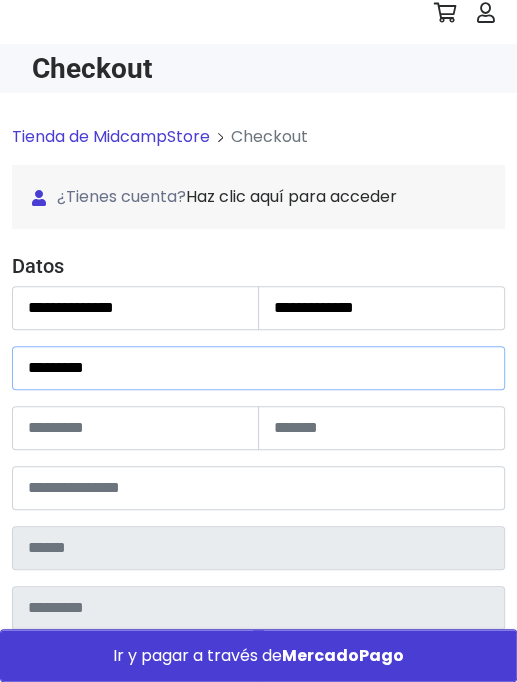 type on "*********" 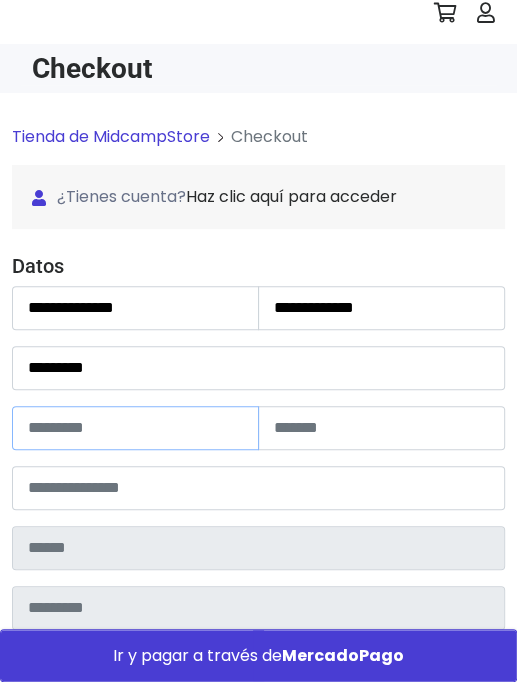 click at bounding box center [135, 428] 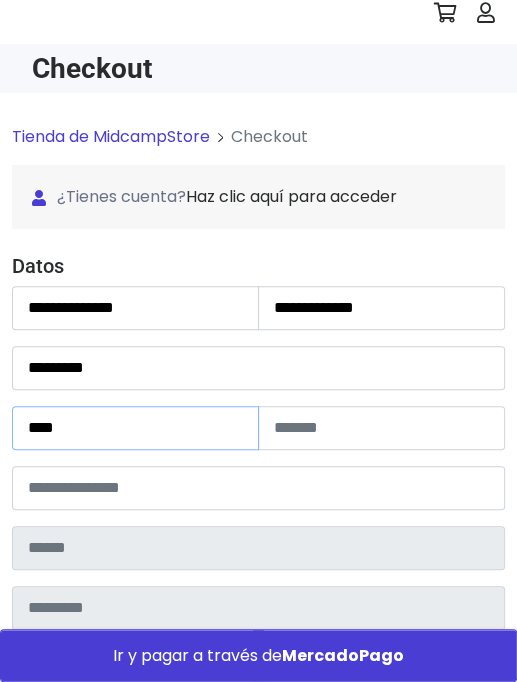 scroll, scrollTop: 200, scrollLeft: 0, axis: vertical 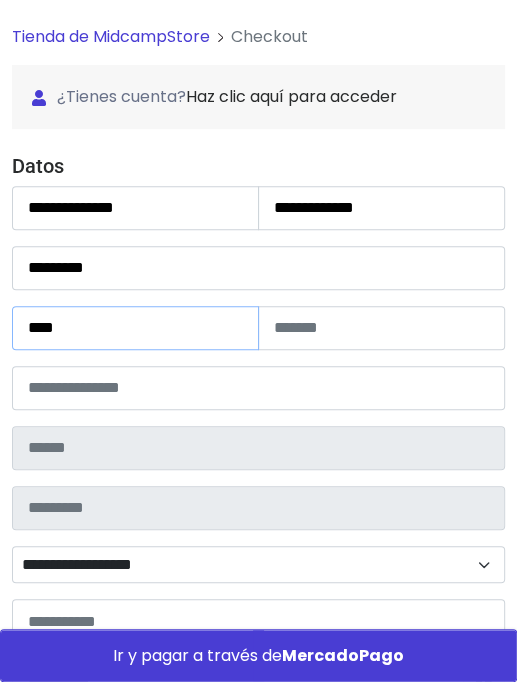 type on "****" 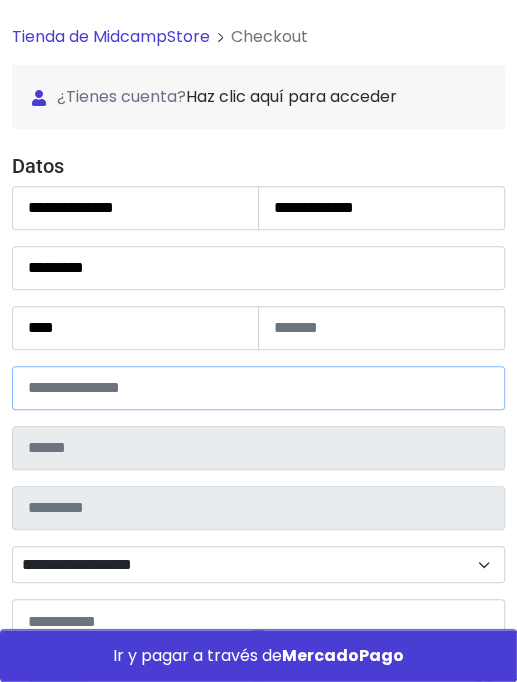 click at bounding box center (258, 388) 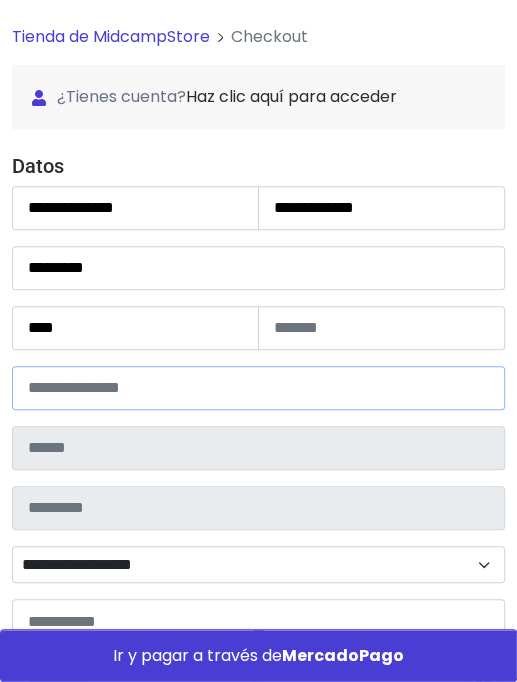 type on "*****" 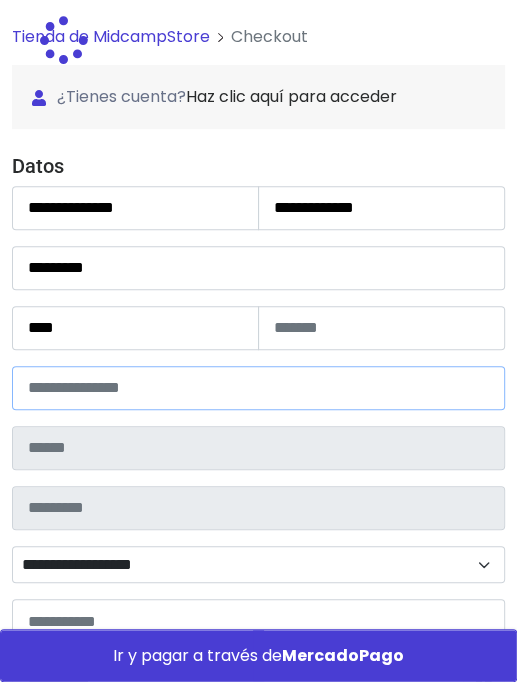 type on "**********" 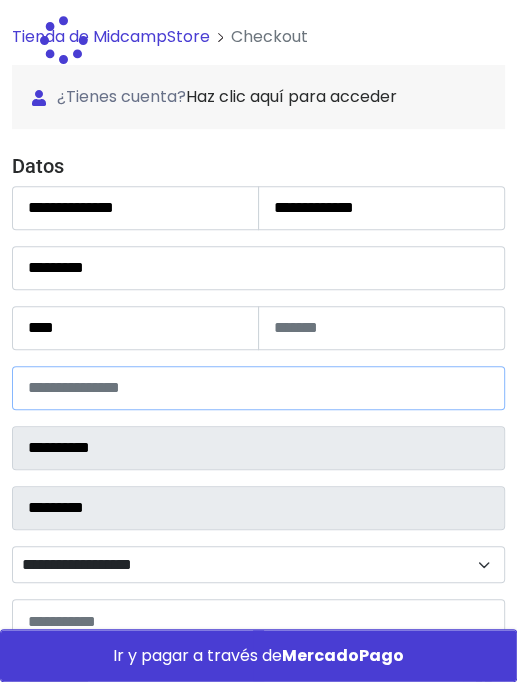 select 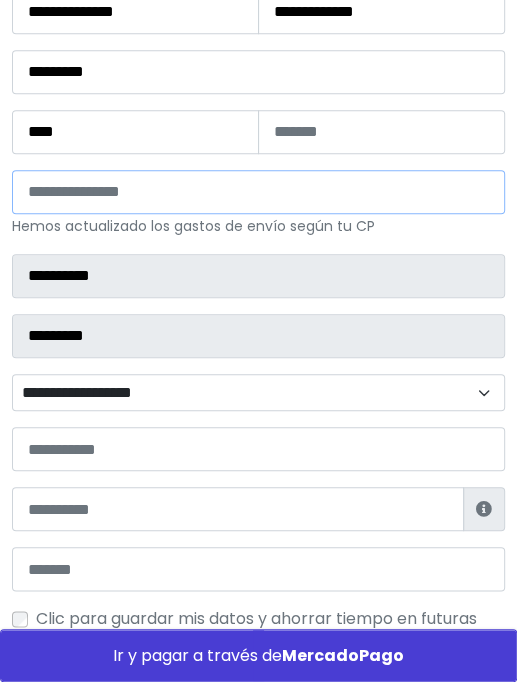 scroll, scrollTop: 400, scrollLeft: 0, axis: vertical 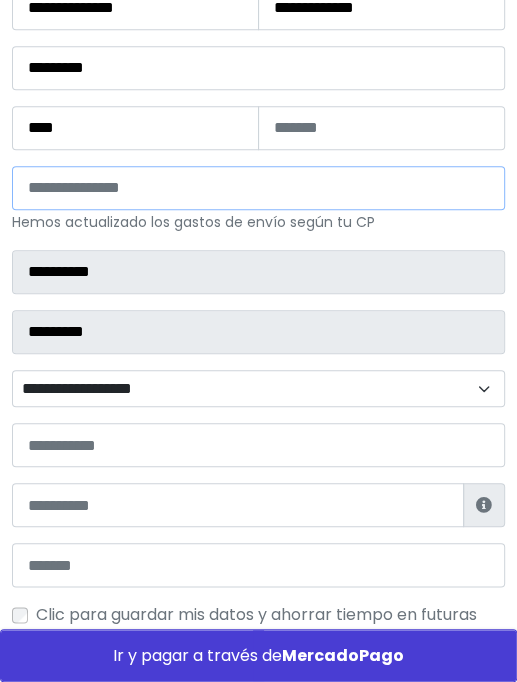 type on "*****" 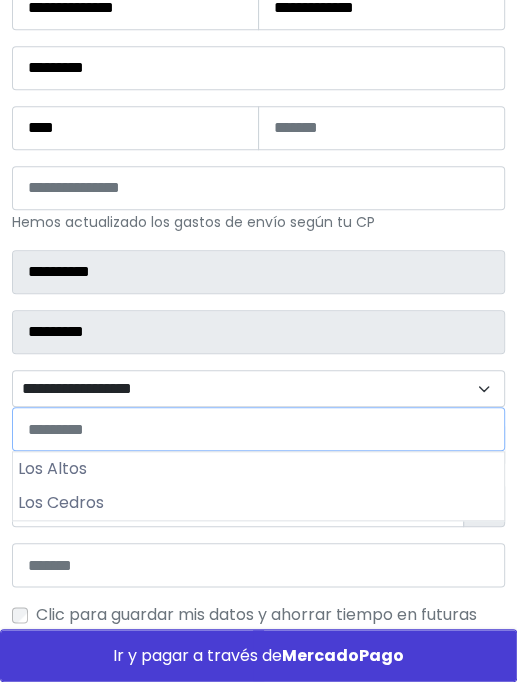 click on "**********" at bounding box center [258, 389] 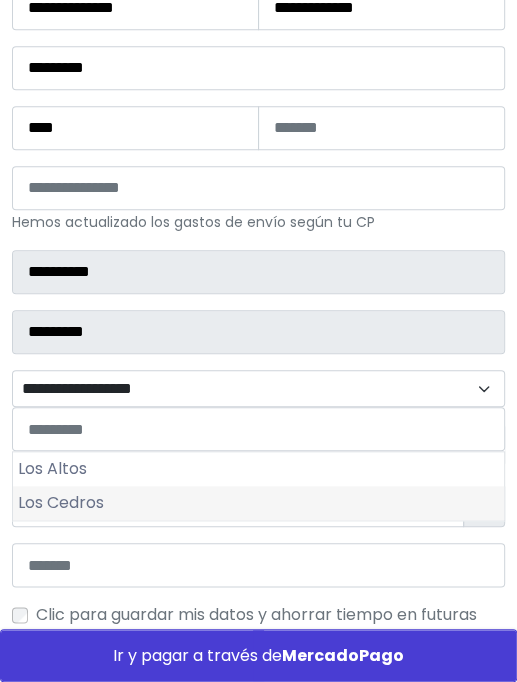 click on "Los Cedros" at bounding box center [258, 503] 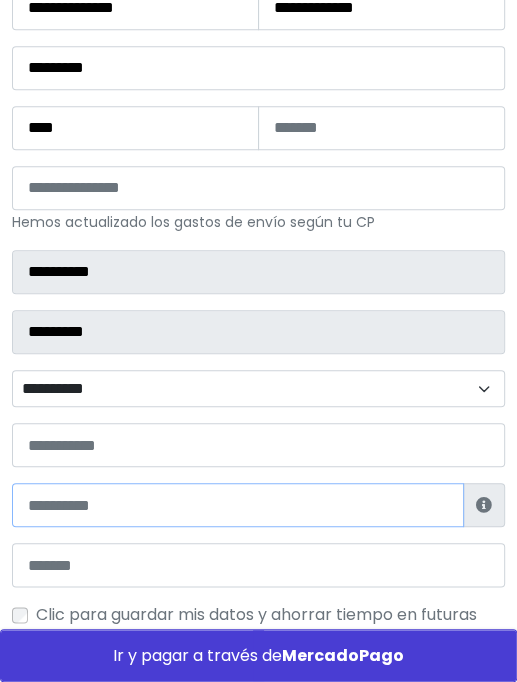 click at bounding box center (238, 505) 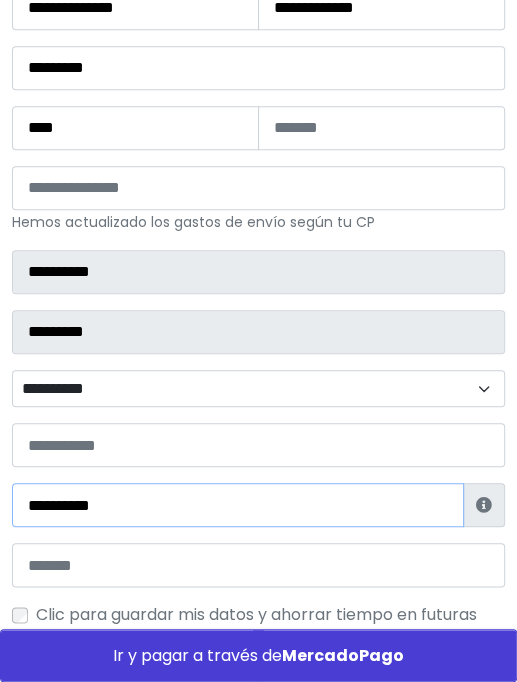 type on "**********" 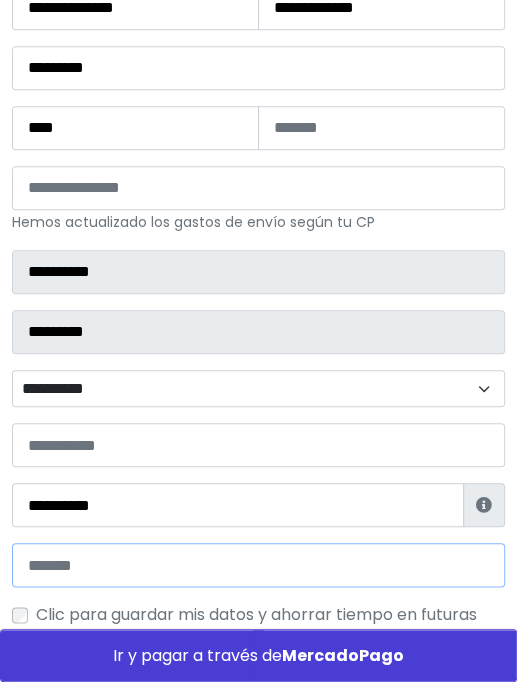 click at bounding box center [258, 565] 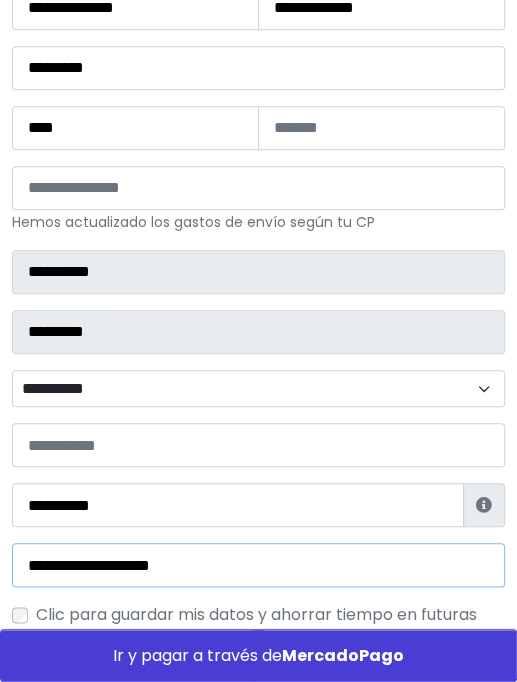 type on "**********" 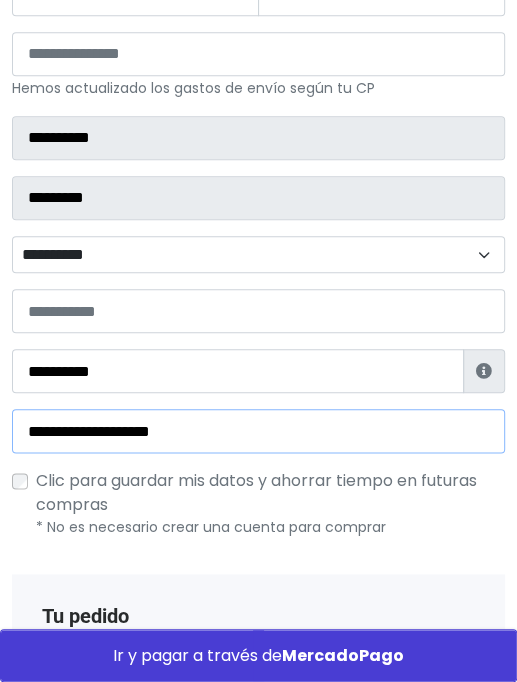 scroll, scrollTop: 500, scrollLeft: 0, axis: vertical 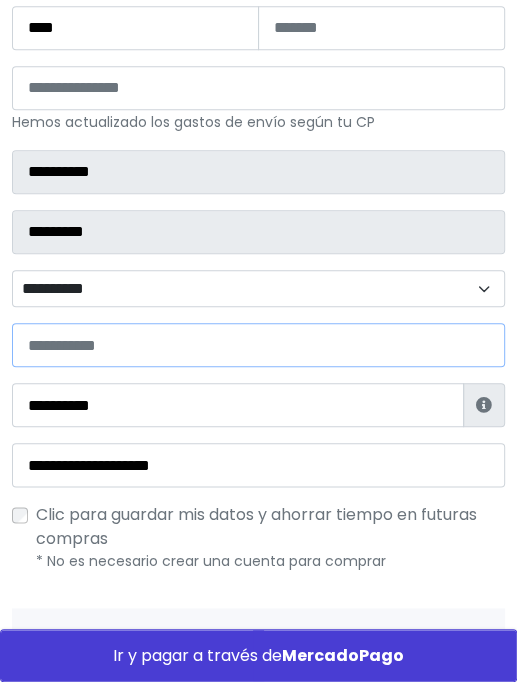 click at bounding box center [258, 345] 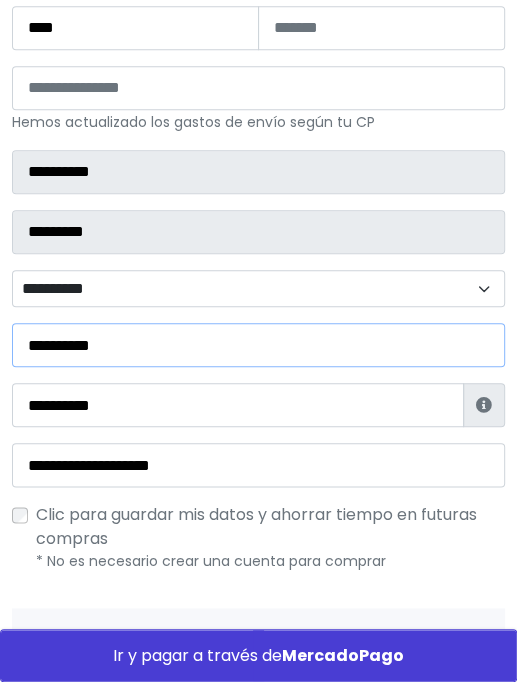 type on "**********" 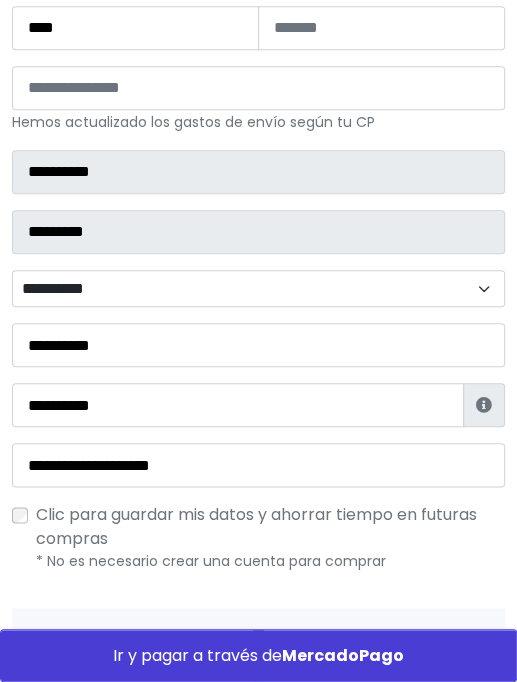 click on "**********" at bounding box center (258, 157) 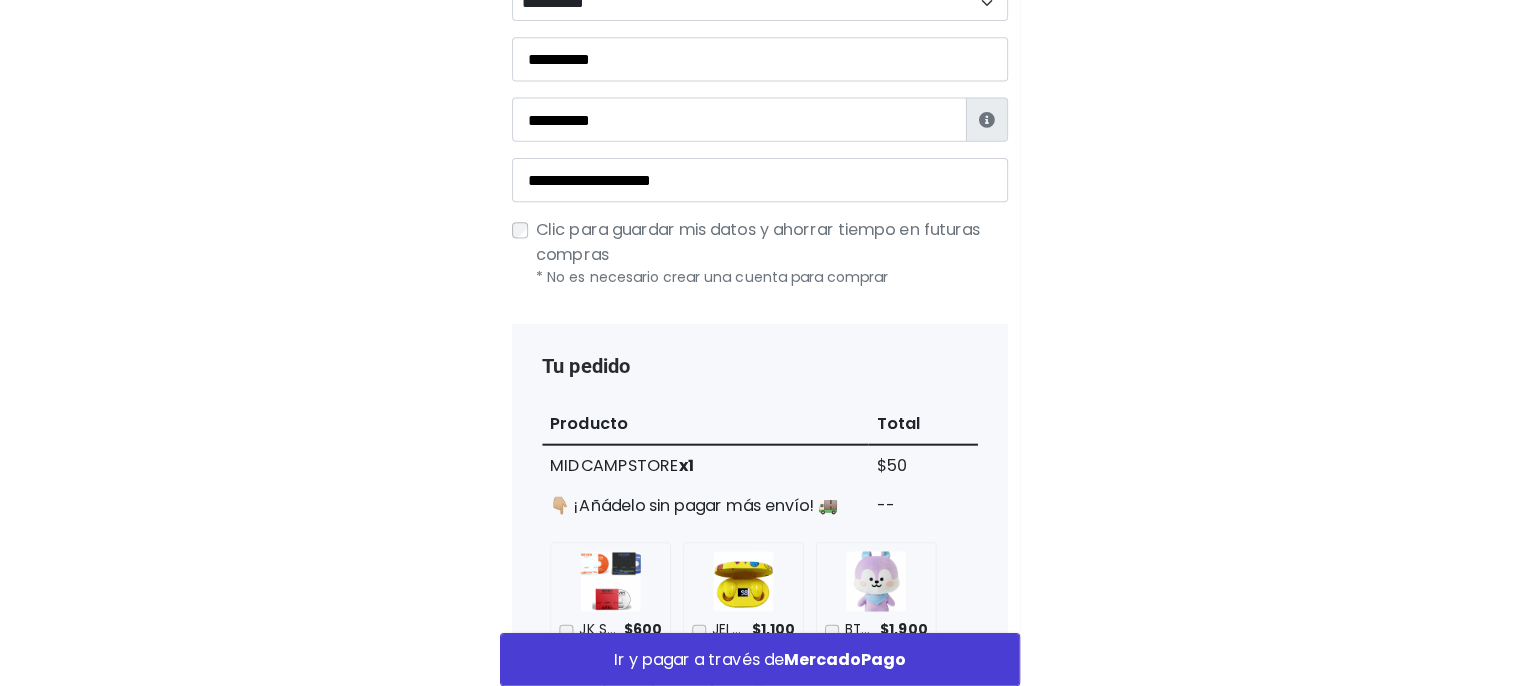 scroll, scrollTop: 800, scrollLeft: 0, axis: vertical 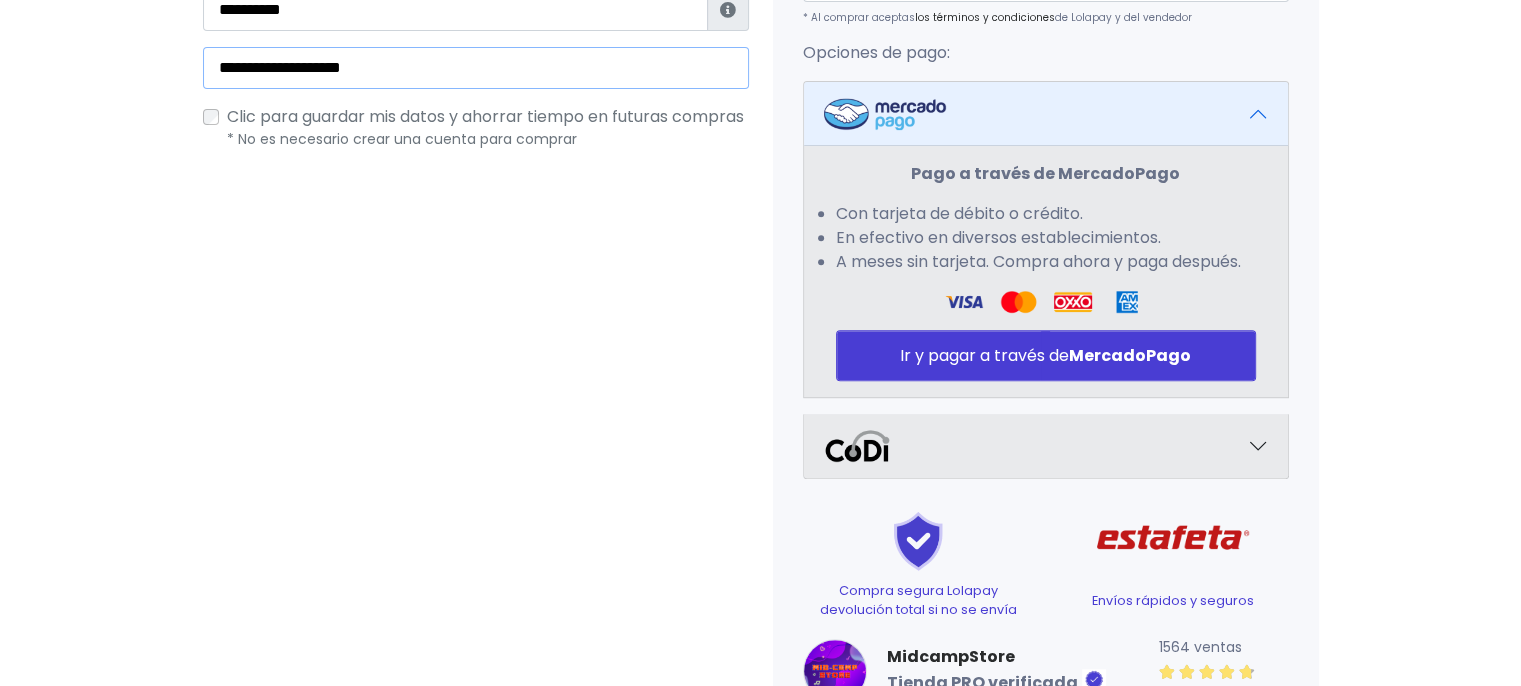 click on "**********" at bounding box center [476, 68] 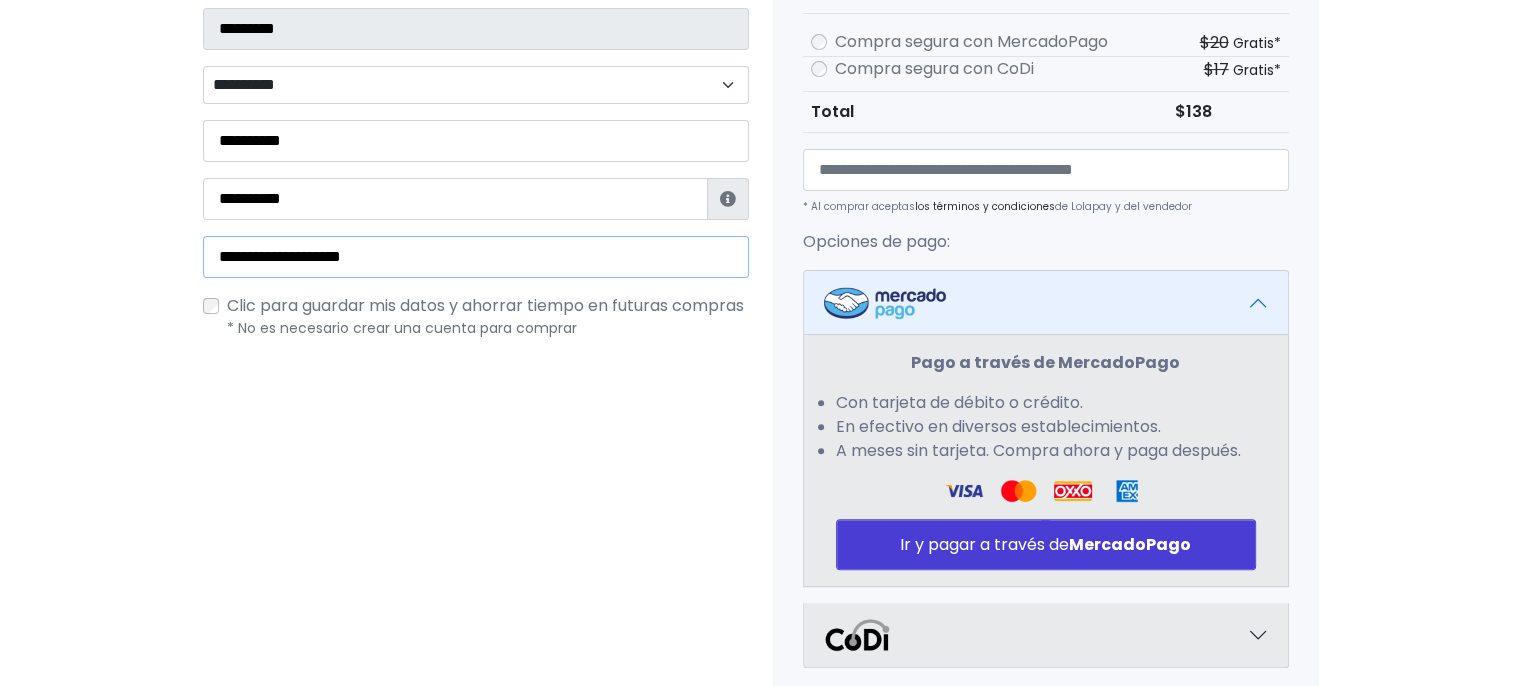 scroll, scrollTop: 600, scrollLeft: 0, axis: vertical 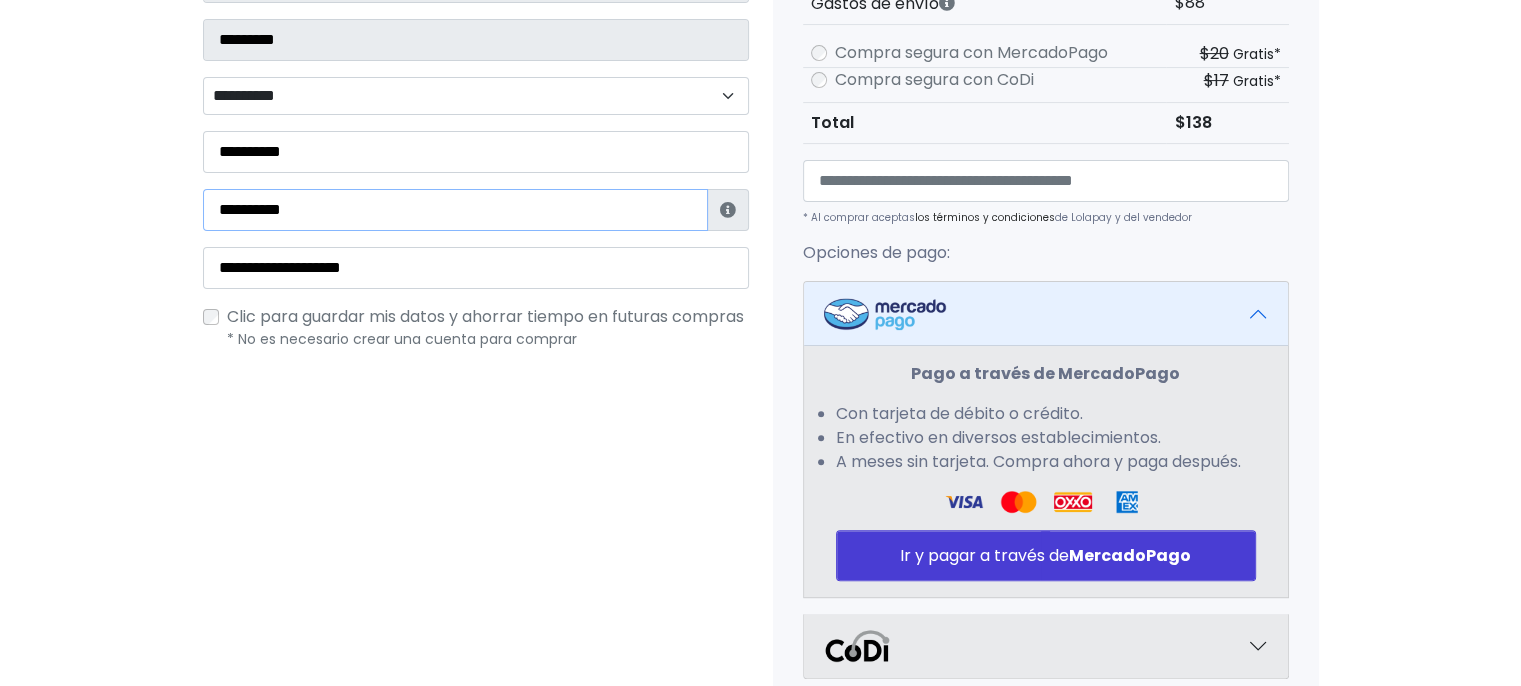 click on "**********" at bounding box center (455, 210) 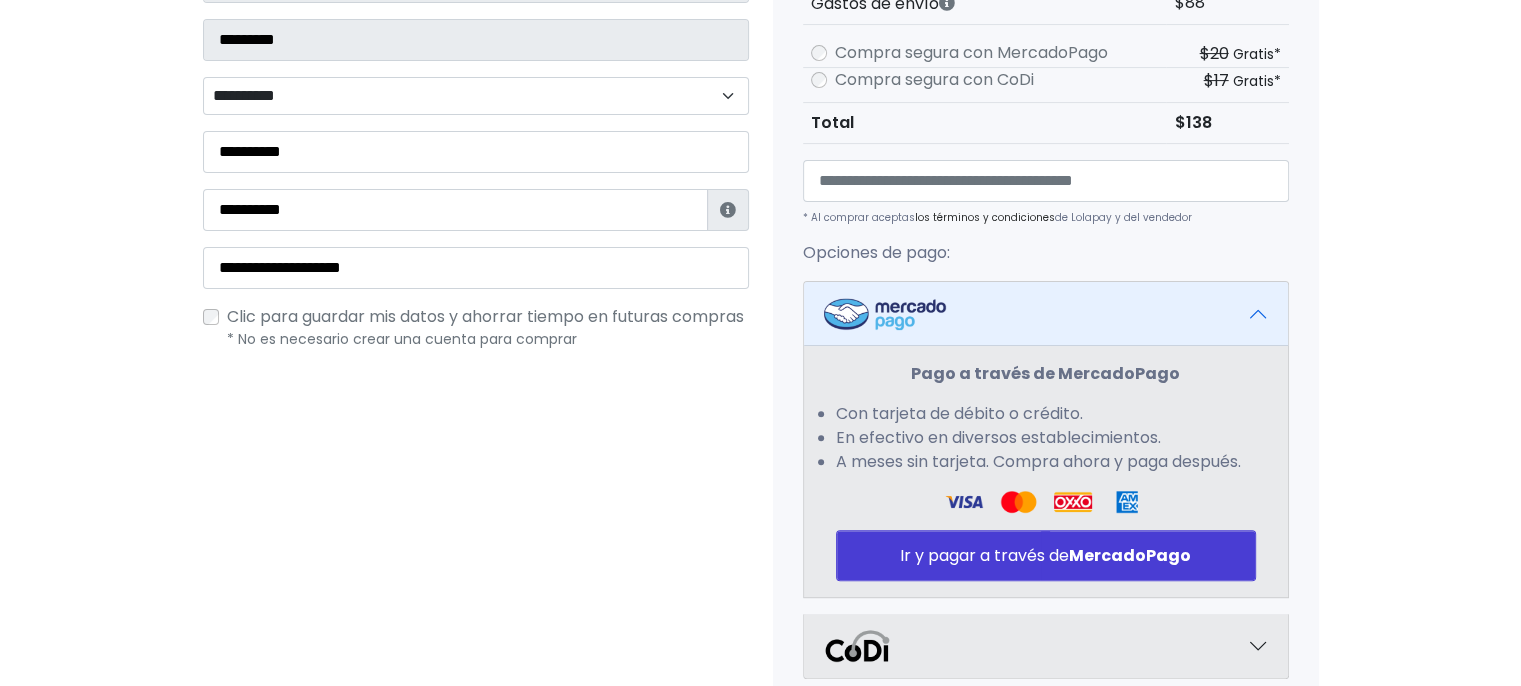 click on "¿Tienes cuenta?
Haz clic aquí para acceder
¿Olvidaste tu contraseña?
Entrar
Datos" at bounding box center [476, 278] 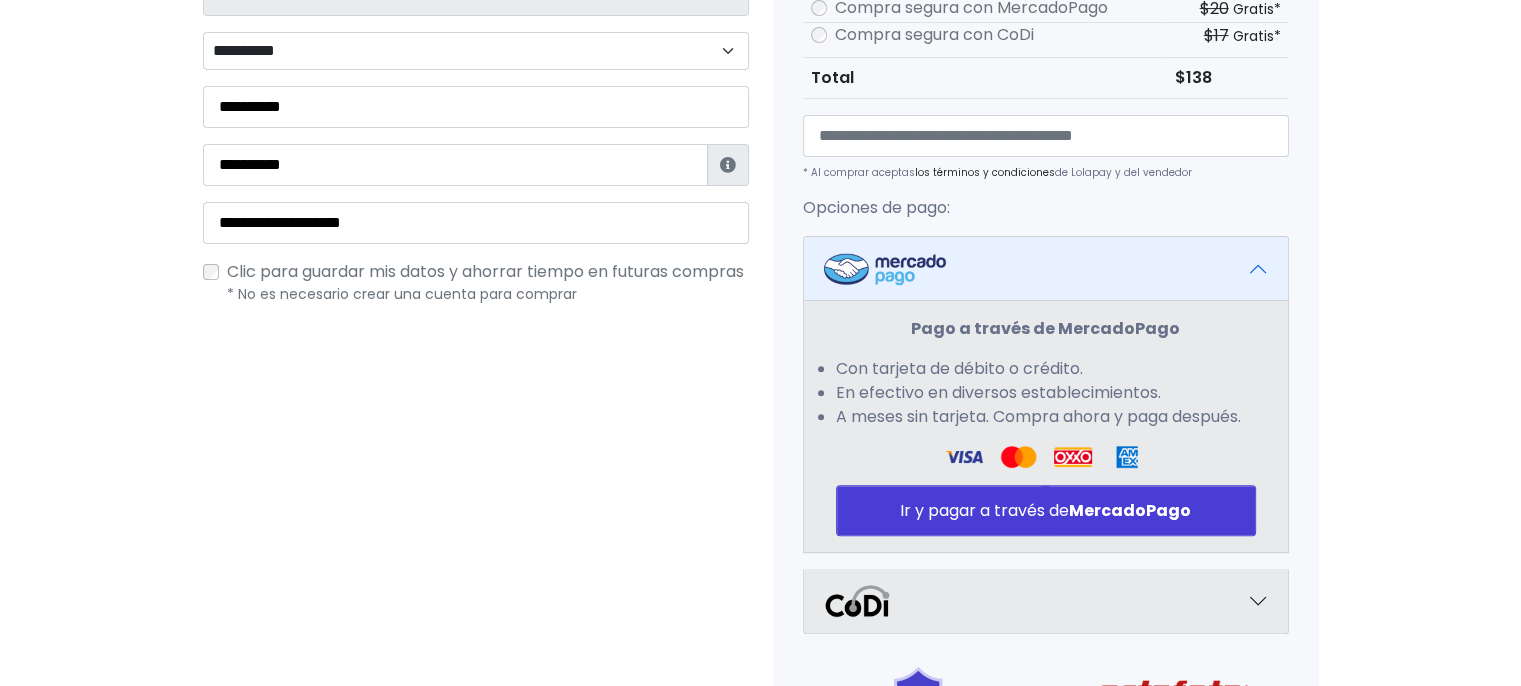 scroll, scrollTop: 700, scrollLeft: 0, axis: vertical 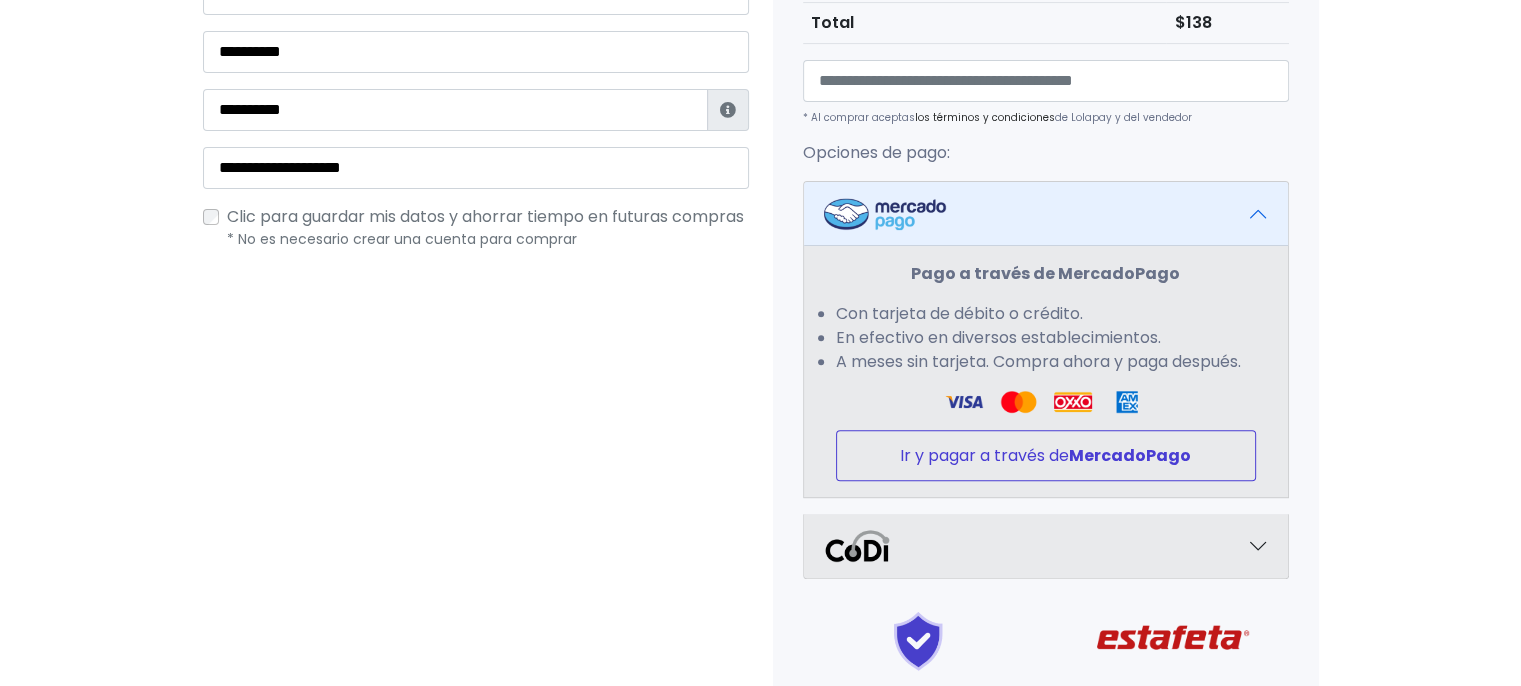 click on "Ir y pagar a través de  MercadoPago" at bounding box center [1046, 455] 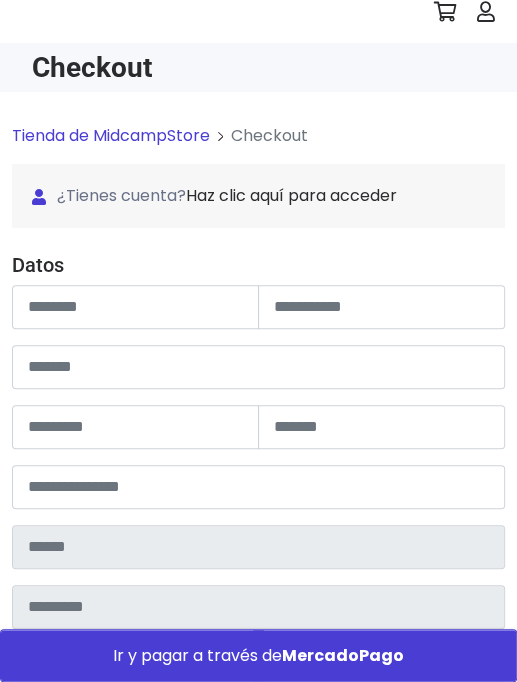 scroll, scrollTop: 100, scrollLeft: 0, axis: vertical 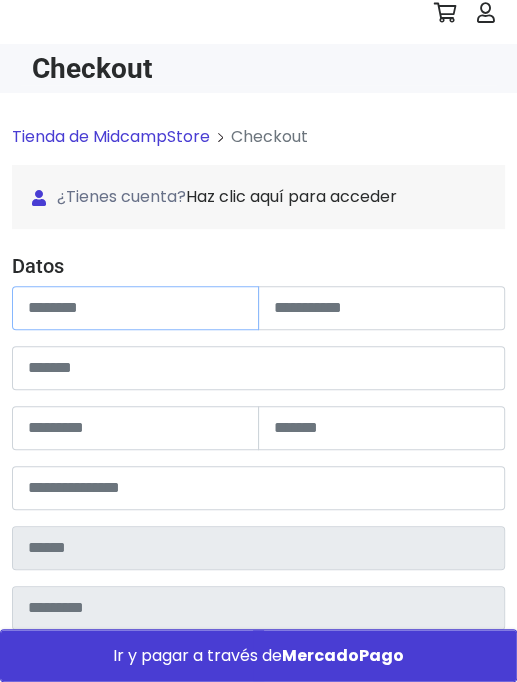 click at bounding box center [135, 308] 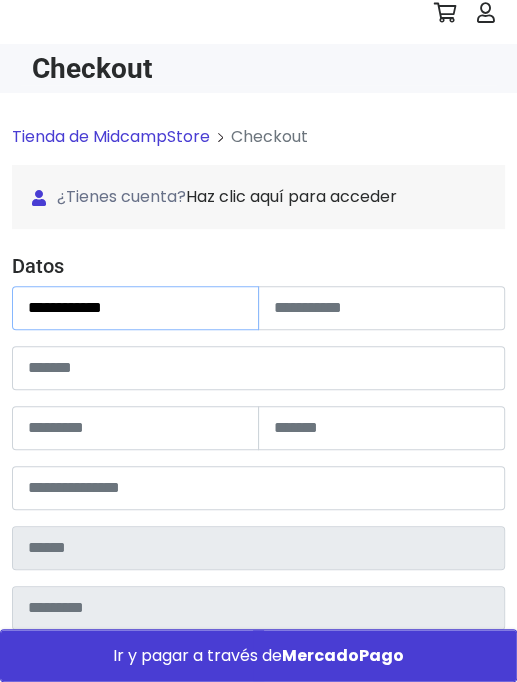 type on "**********" 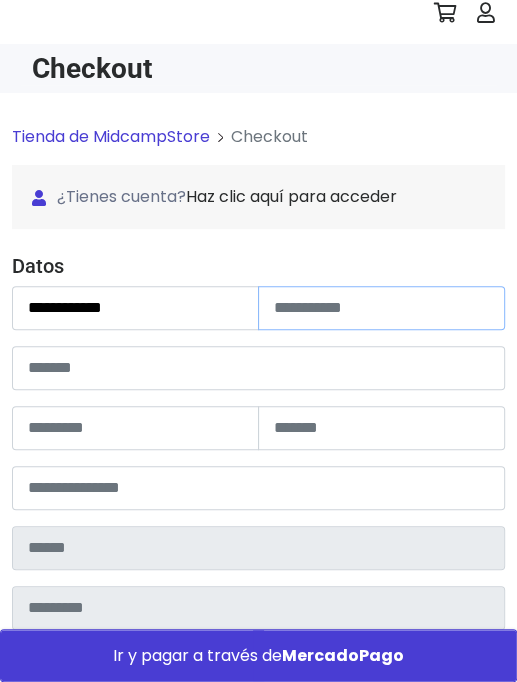 click at bounding box center [381, 308] 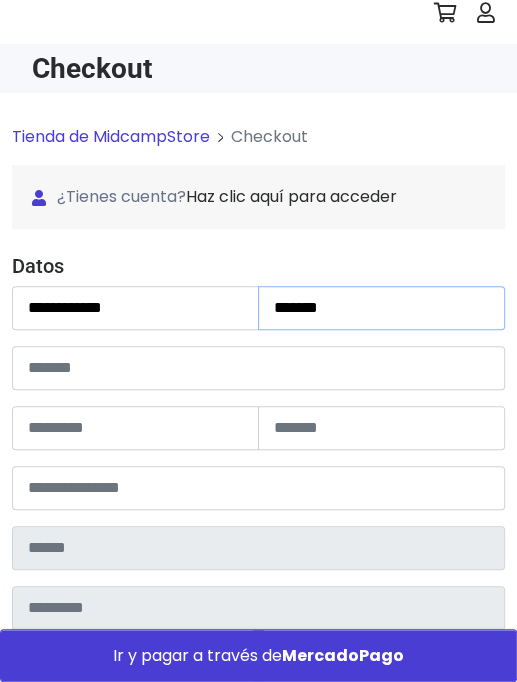 type on "*******" 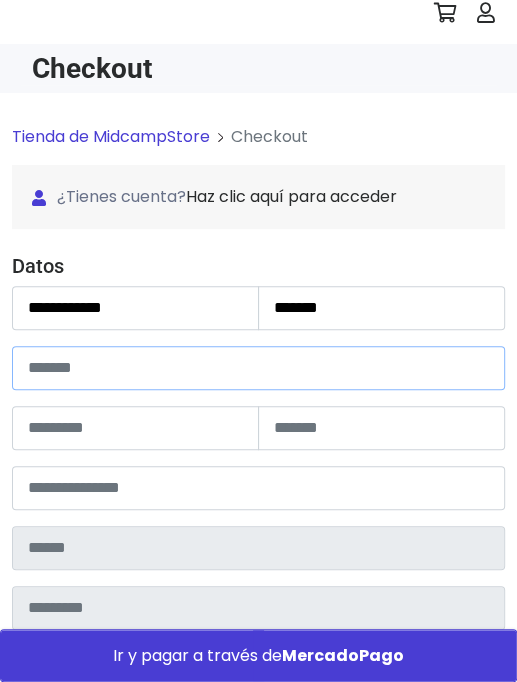 click at bounding box center (258, 368) 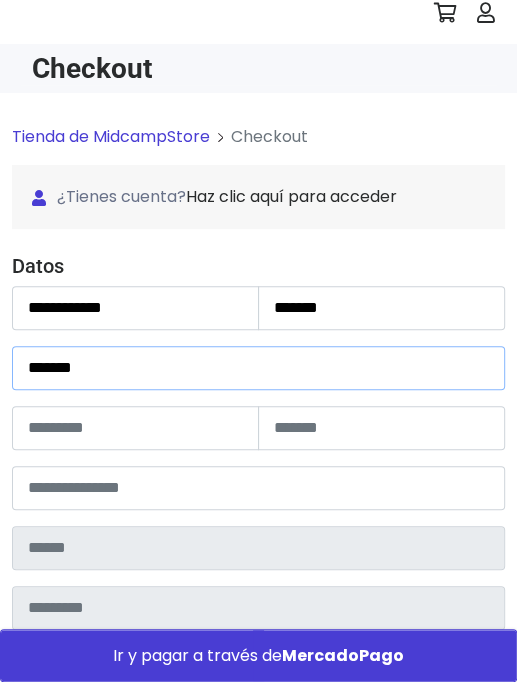 type on "***" 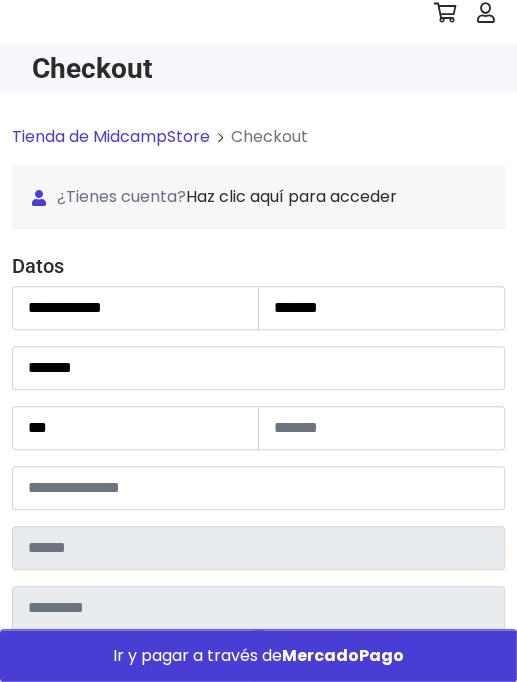 type on "*****" 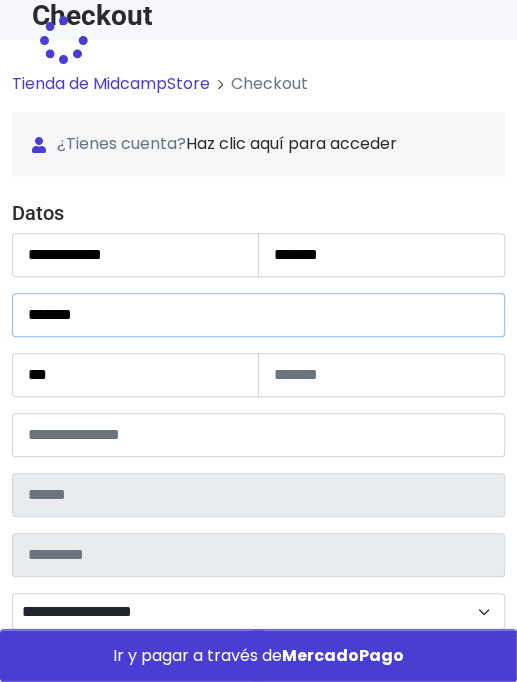 scroll, scrollTop: 200, scrollLeft: 0, axis: vertical 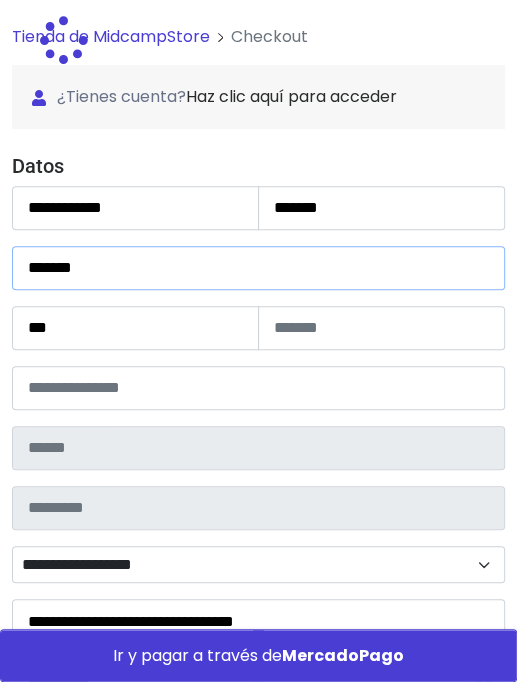 type on "**********" 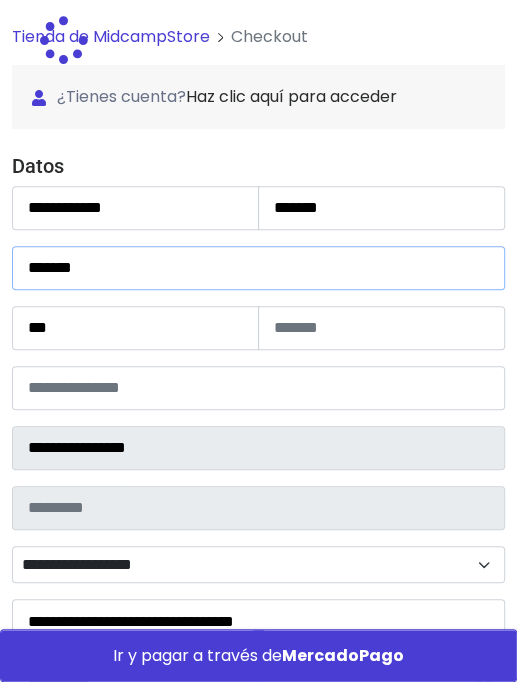 type on "**********" 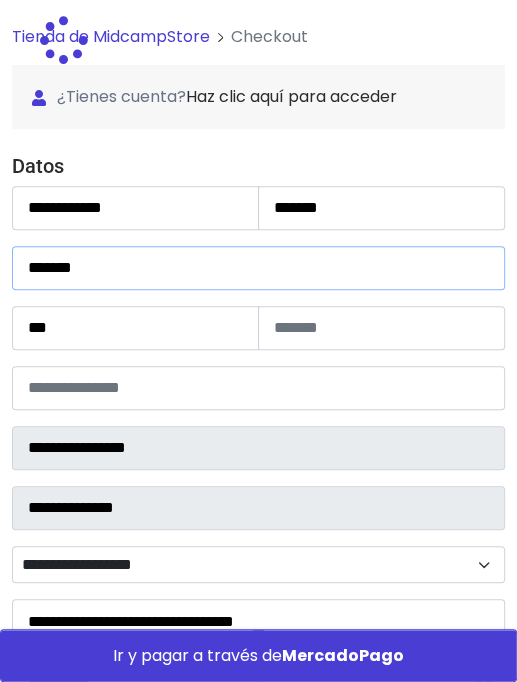 select 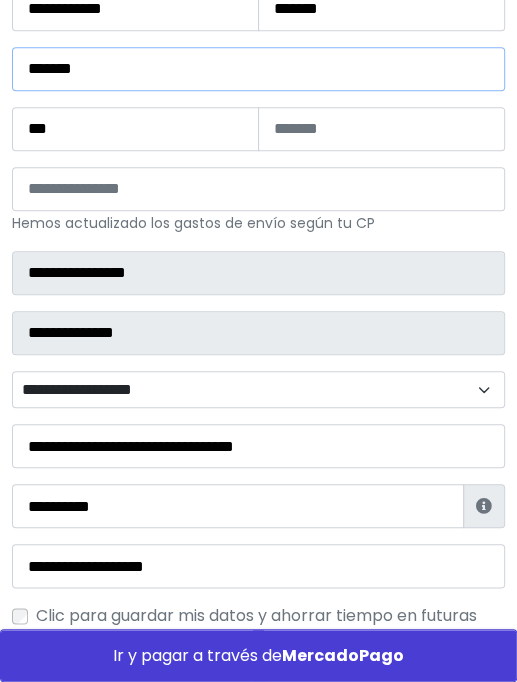 scroll, scrollTop: 400, scrollLeft: 0, axis: vertical 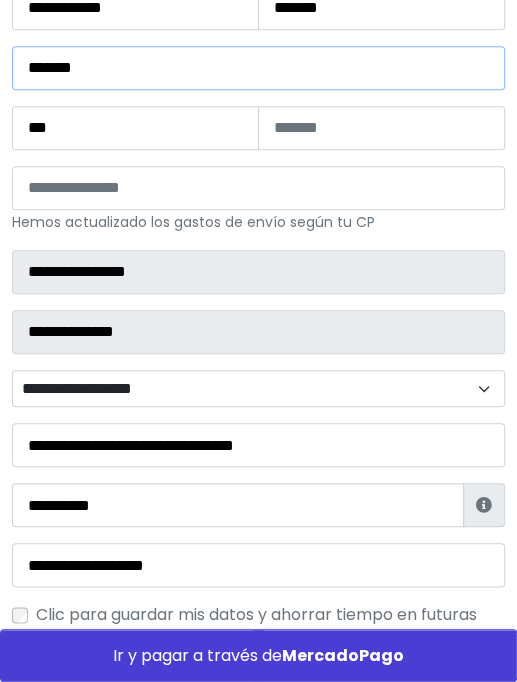 type on "*******" 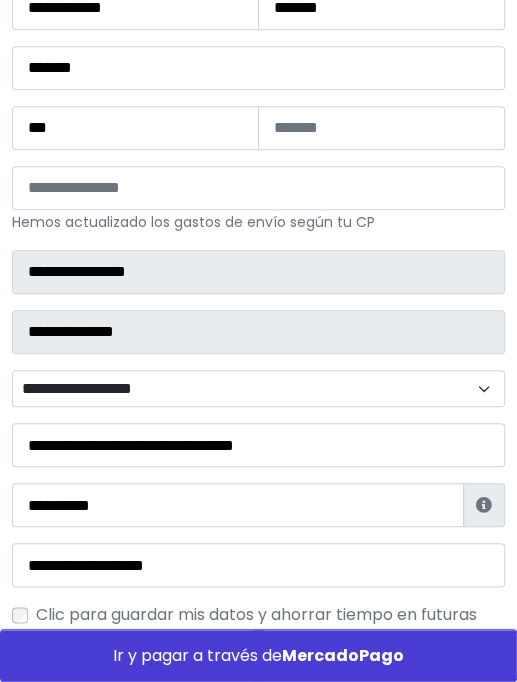 click on "**********" at bounding box center [258, 389] 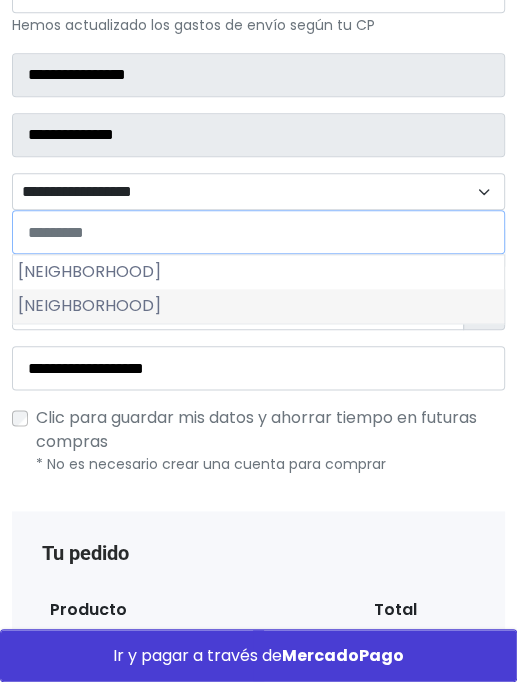 scroll, scrollTop: 600, scrollLeft: 0, axis: vertical 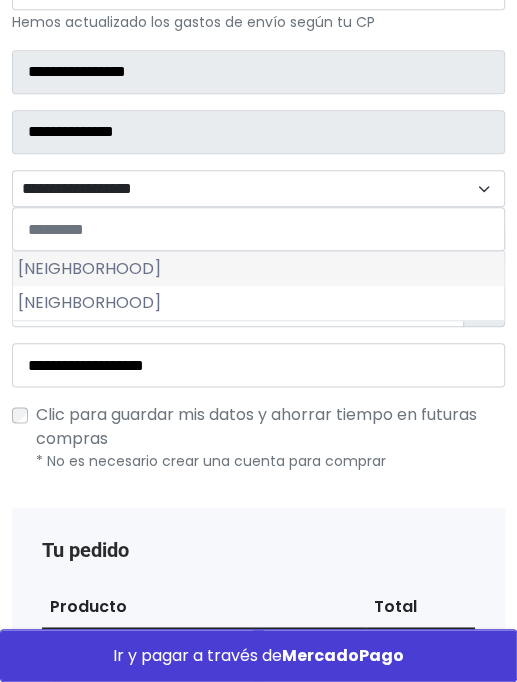 click on "Ampliación Alpes" at bounding box center [258, 269] 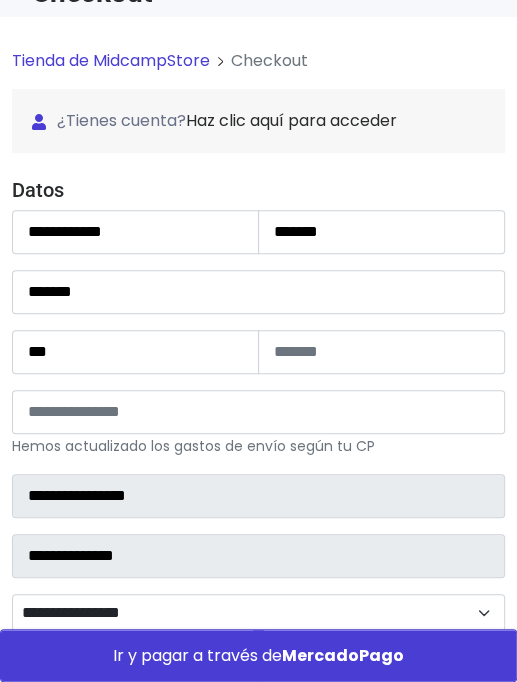 scroll, scrollTop: 100, scrollLeft: 0, axis: vertical 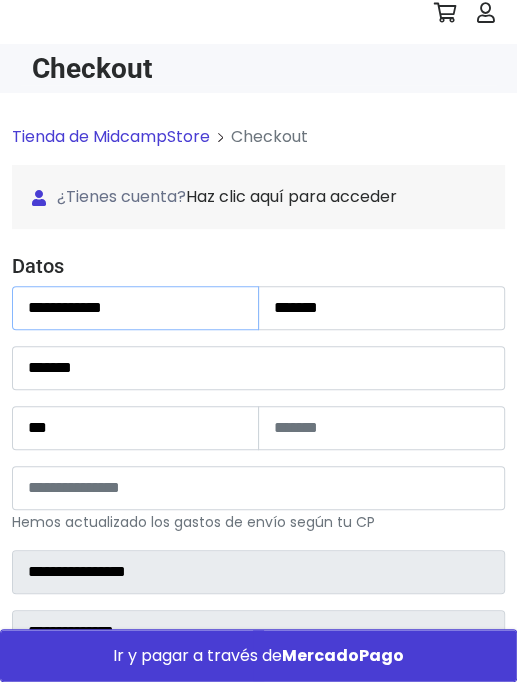 click on "**********" at bounding box center [135, 308] 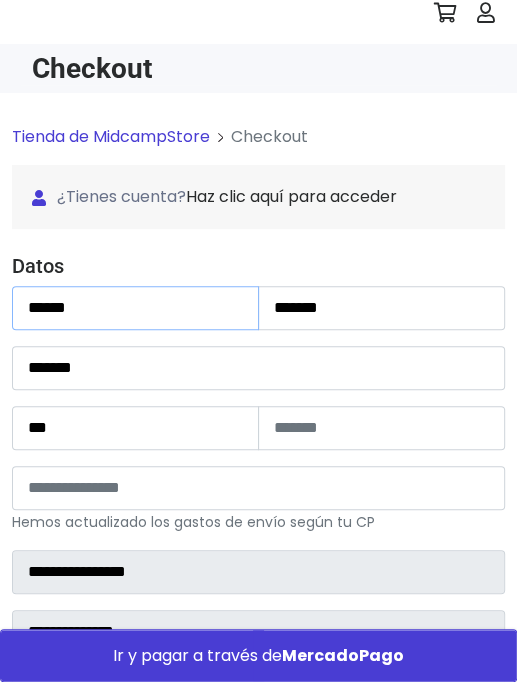 type on "******" 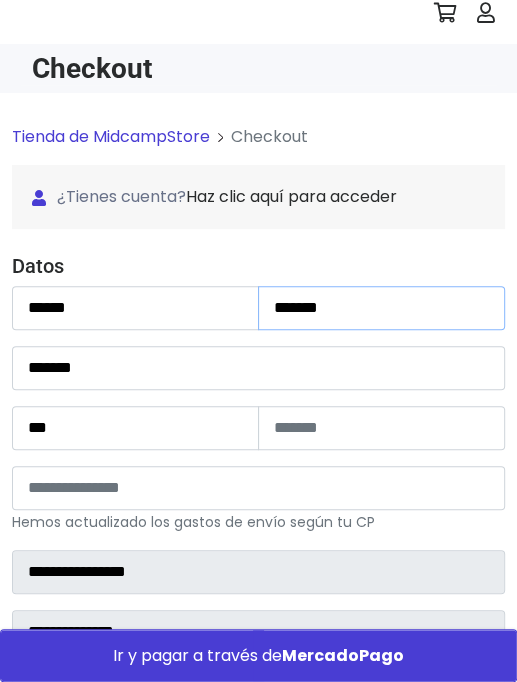 click on "*******" at bounding box center [381, 308] 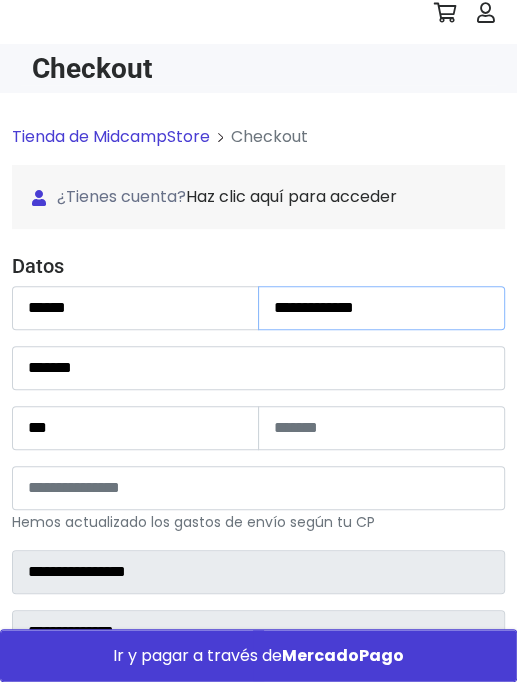 type on "**********" 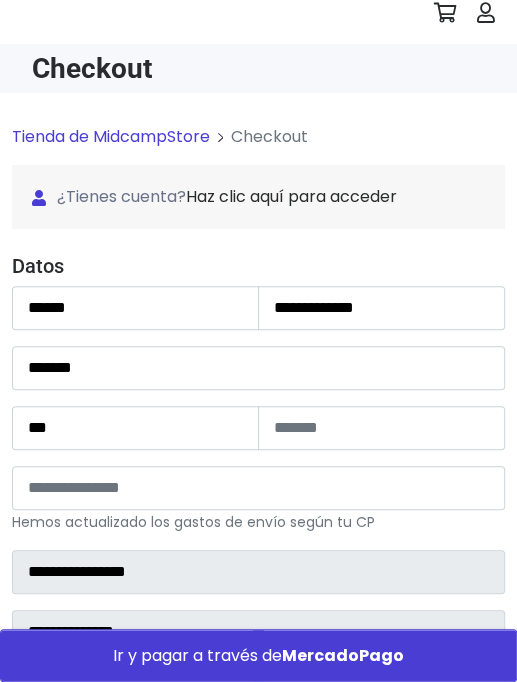 click at bounding box center (258, 246) 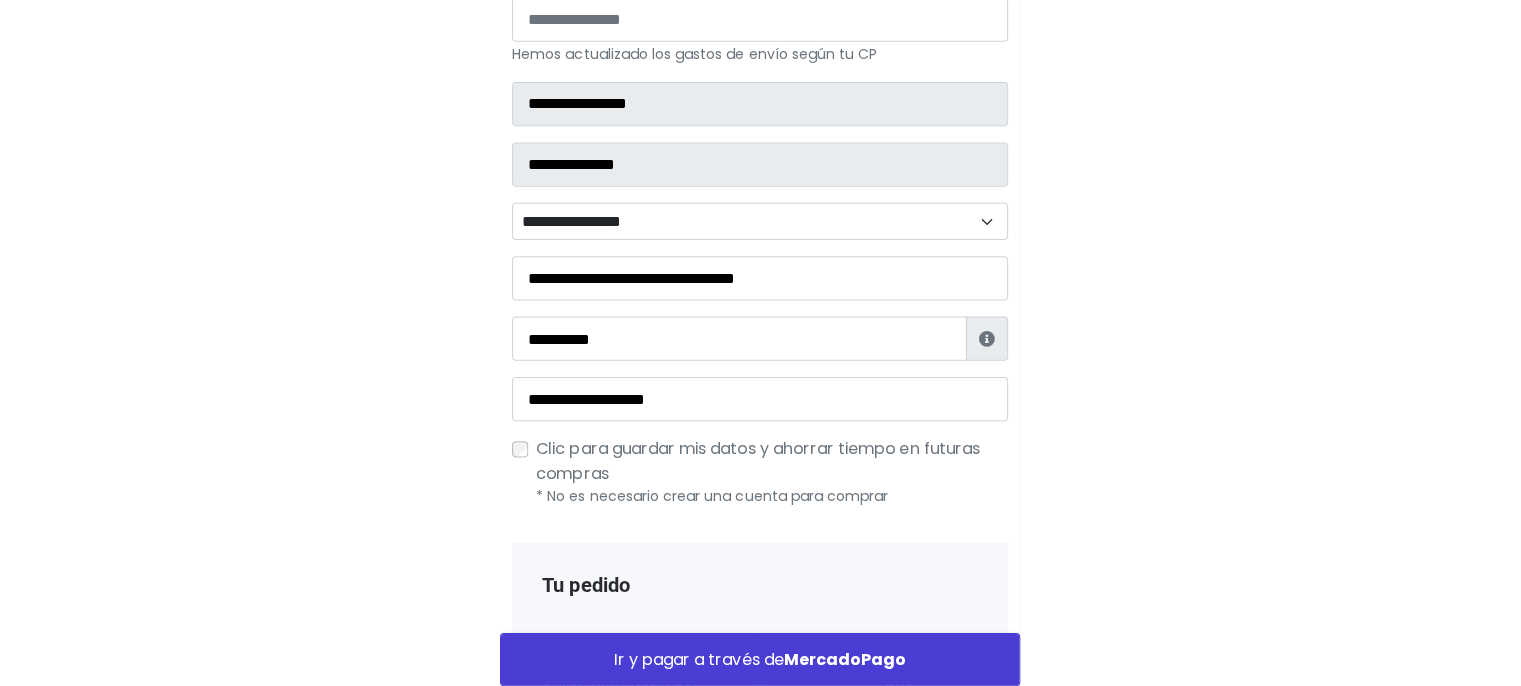 scroll, scrollTop: 600, scrollLeft: 0, axis: vertical 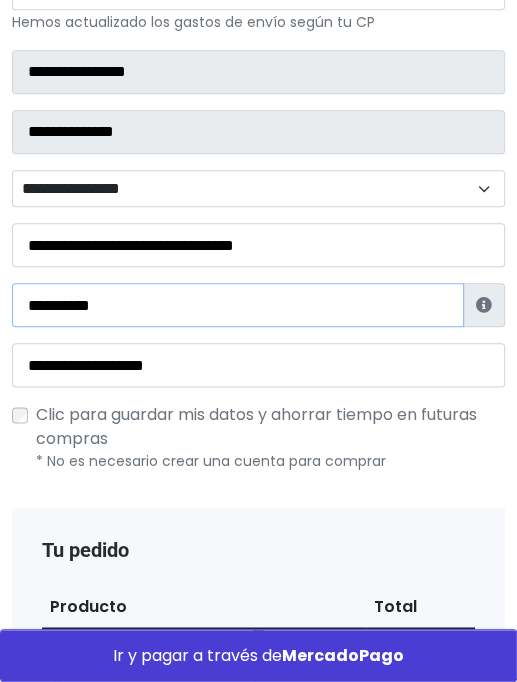 click on "**********" at bounding box center (238, 305) 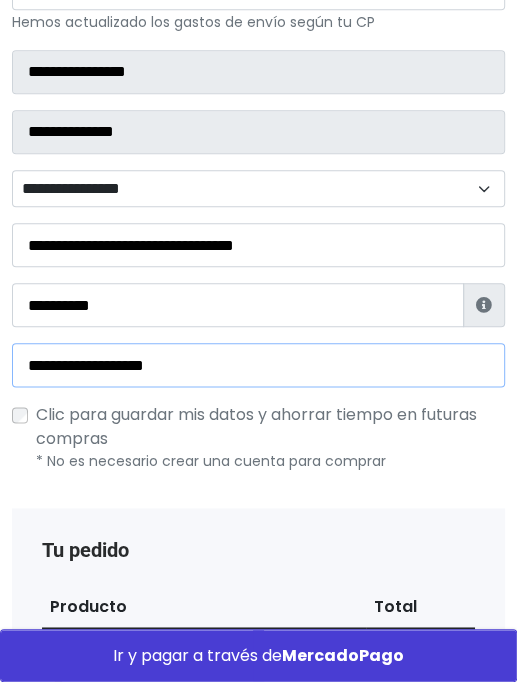 click on "**********" at bounding box center [258, 365] 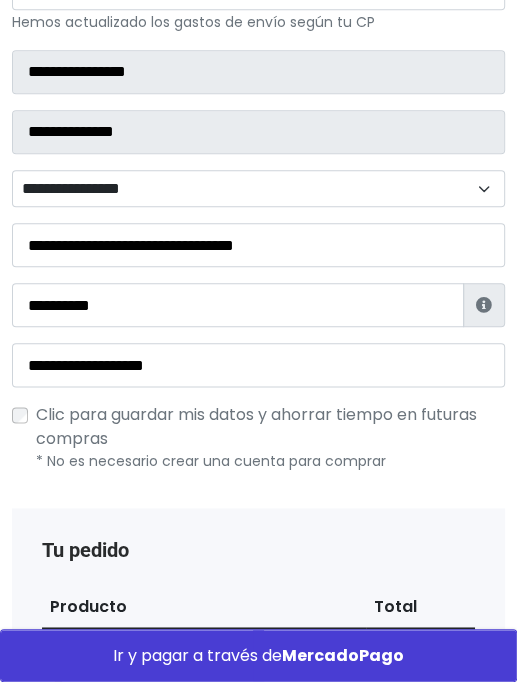 drag, startPoint x: 260, startPoint y: 414, endPoint x: 275, endPoint y: 408, distance: 16.155495 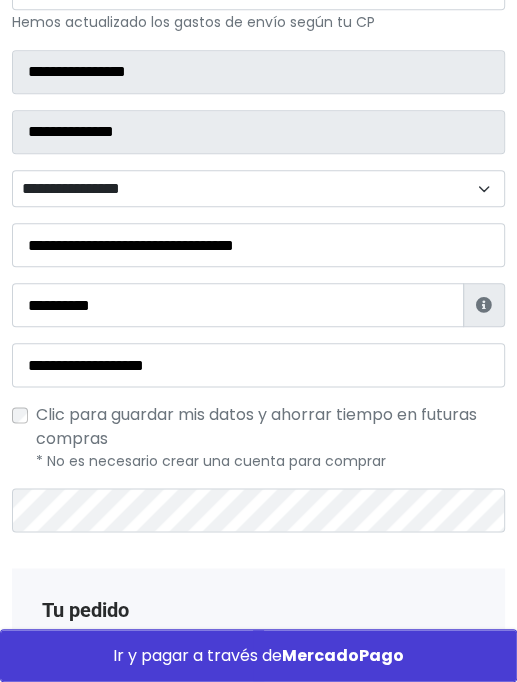click on "Clic para guardar mis datos y ahorrar tiempo en futuras compras
* No es necesario crear una cuenta para comprar" at bounding box center [258, 437] 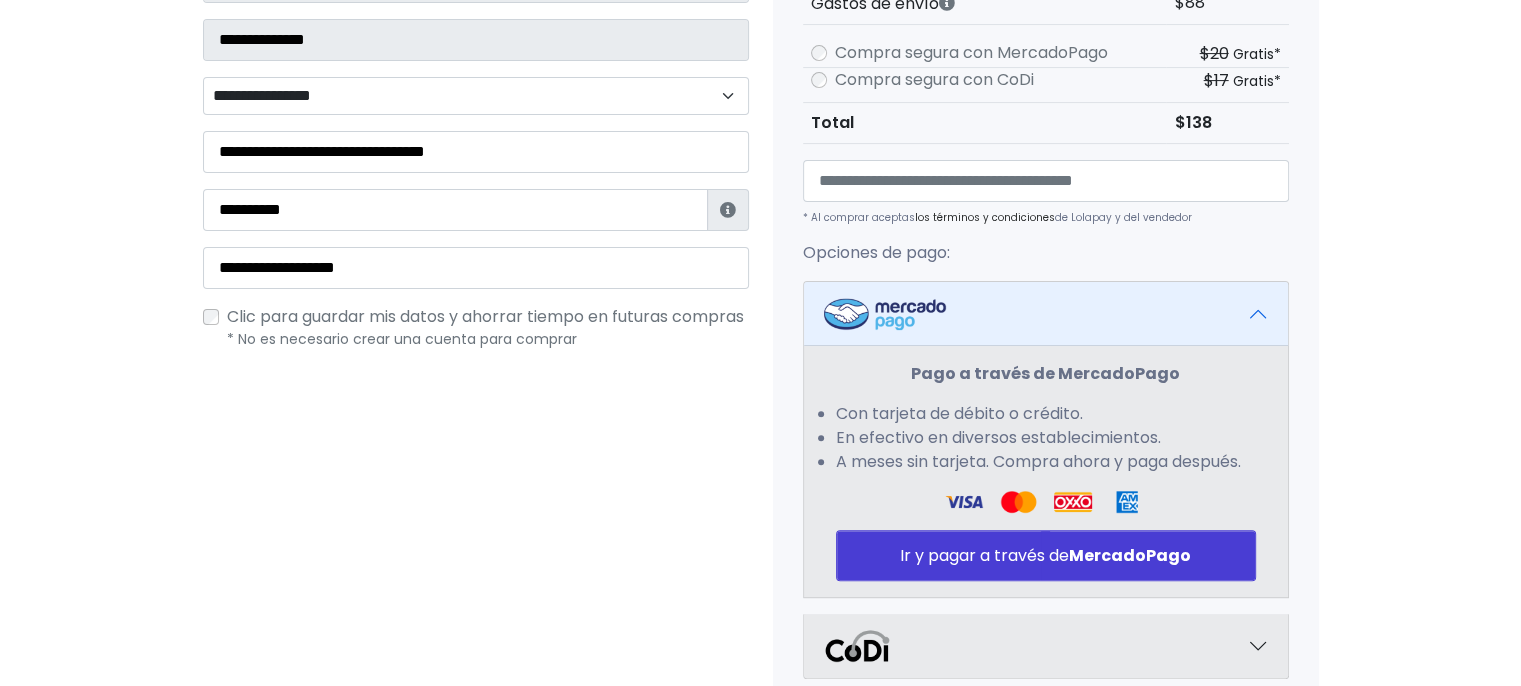 drag, startPoint x: 1206, startPoint y: 545, endPoint x: 1279, endPoint y: 492, distance: 90.21086 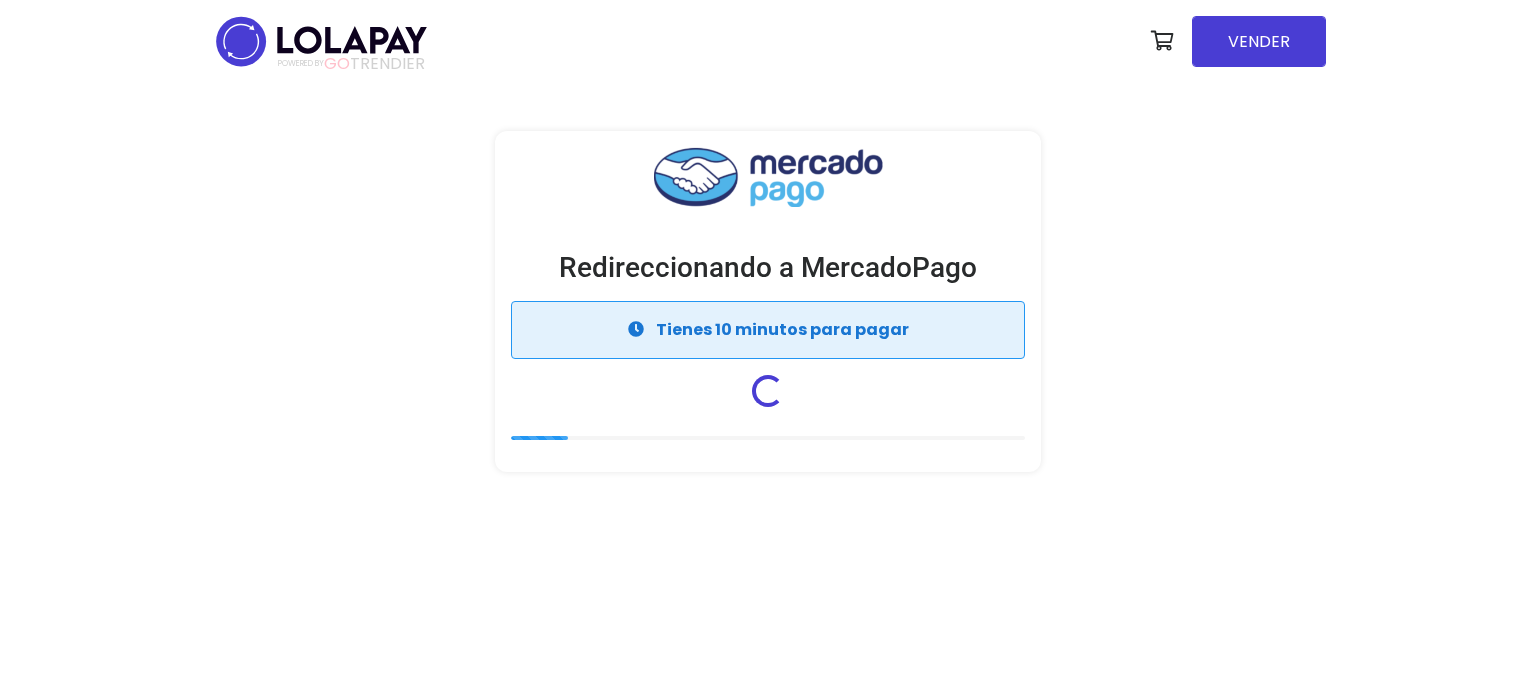 scroll, scrollTop: 0, scrollLeft: 0, axis: both 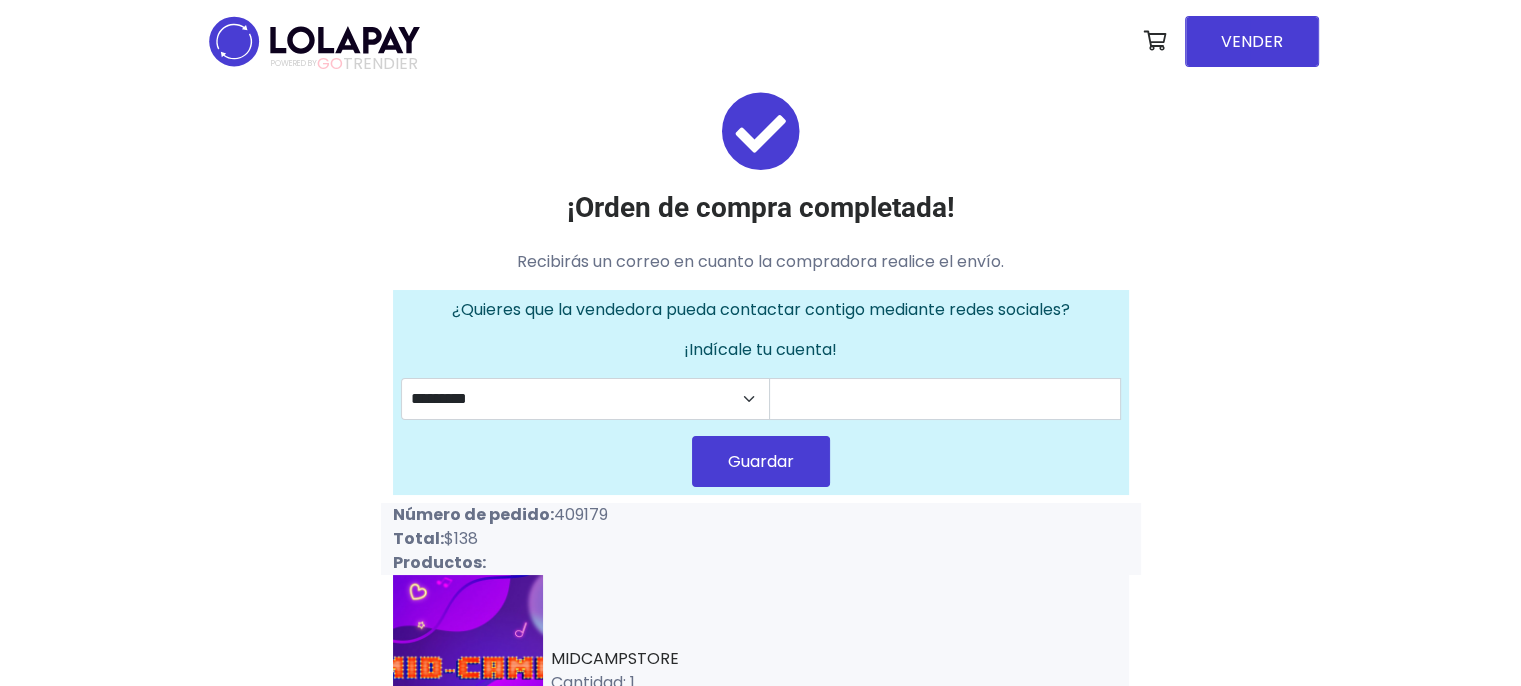 drag, startPoint x: 552, startPoint y: 509, endPoint x: 622, endPoint y: 510, distance: 70.00714 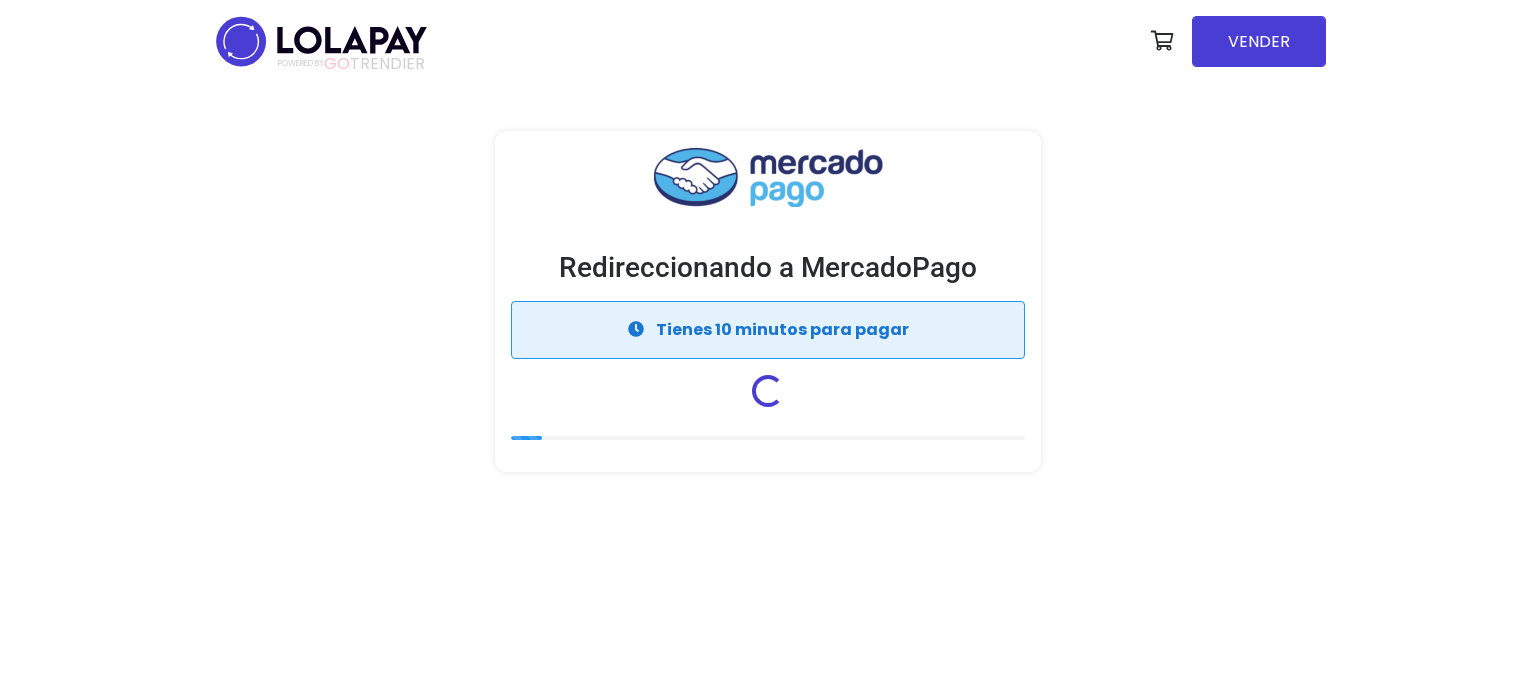 scroll, scrollTop: 0, scrollLeft: 0, axis: both 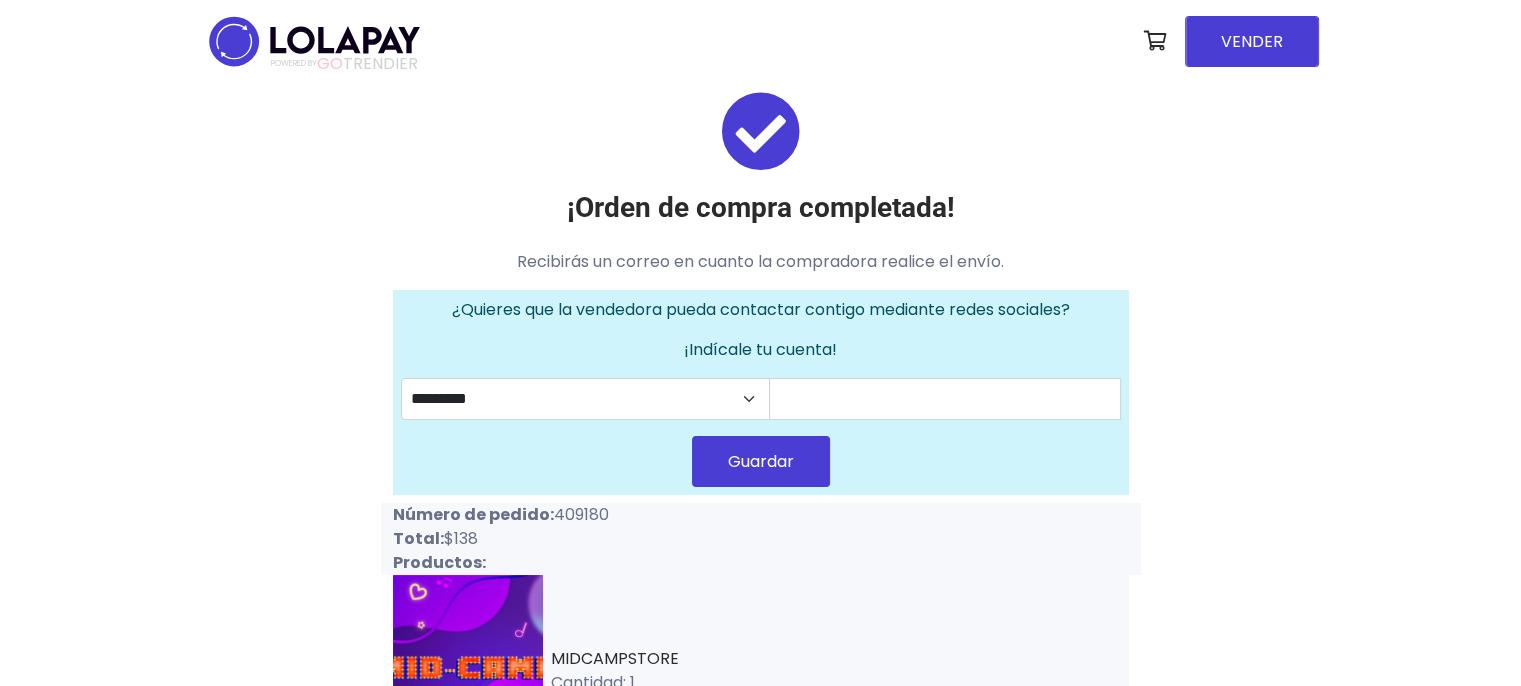 drag, startPoint x: 560, startPoint y: 515, endPoint x: 621, endPoint y: 516, distance: 61.008198 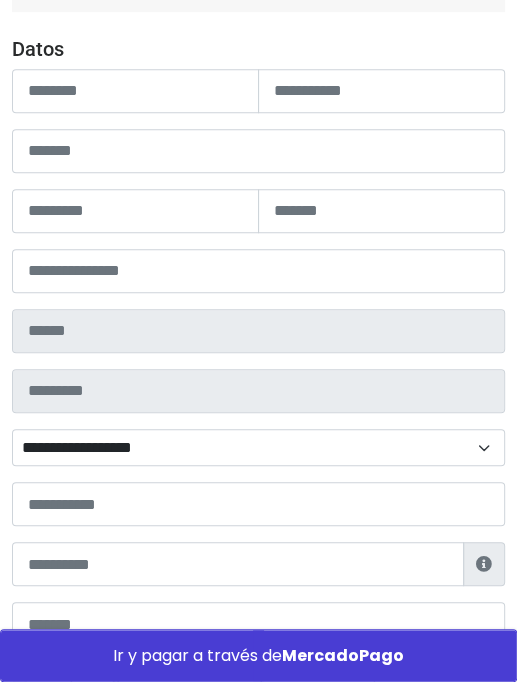 scroll, scrollTop: 300, scrollLeft: 0, axis: vertical 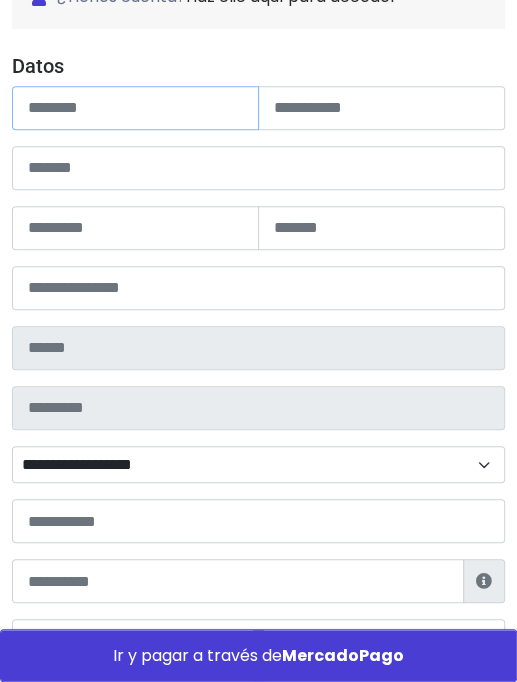 click at bounding box center [135, 108] 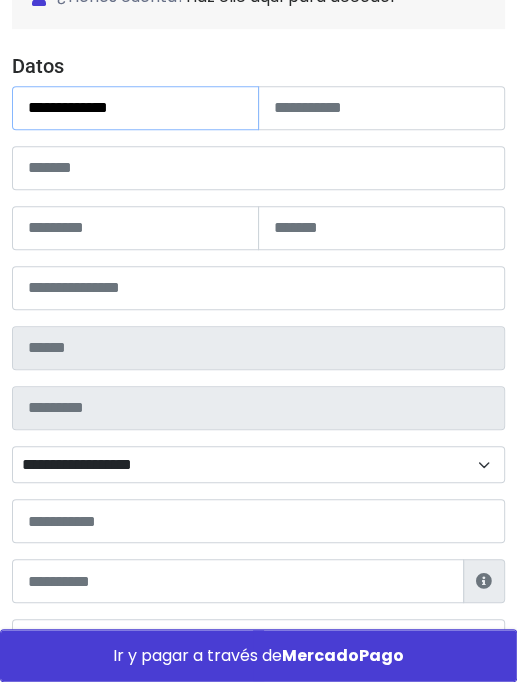 drag, startPoint x: 159, startPoint y: 116, endPoint x: -128, endPoint y: 125, distance: 287.14108 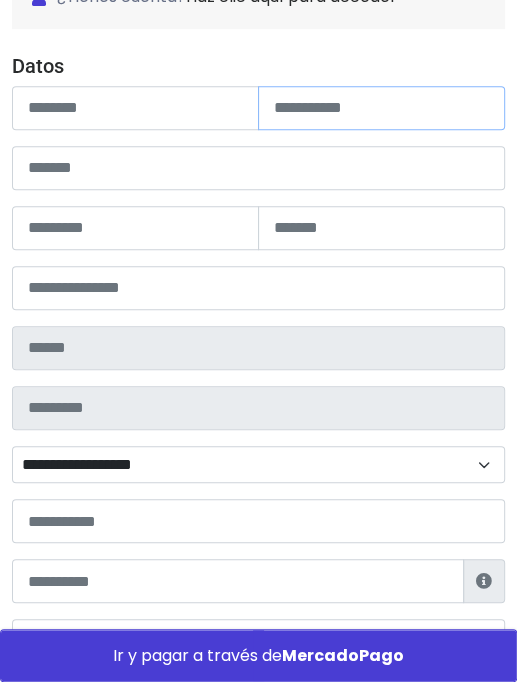 click at bounding box center [381, 108] 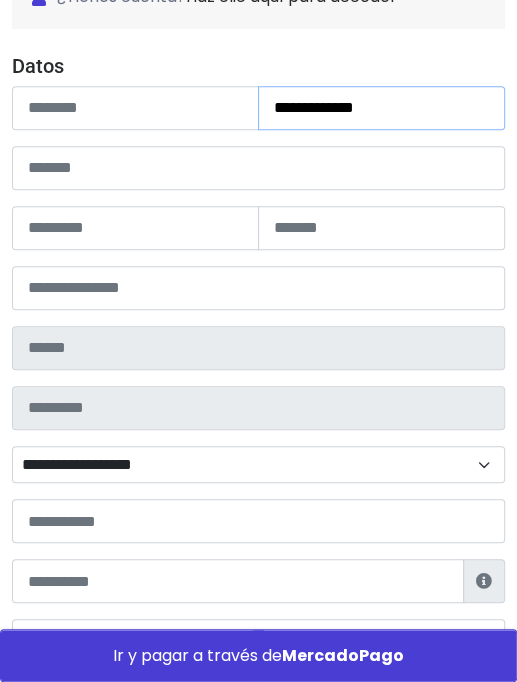 type on "**********" 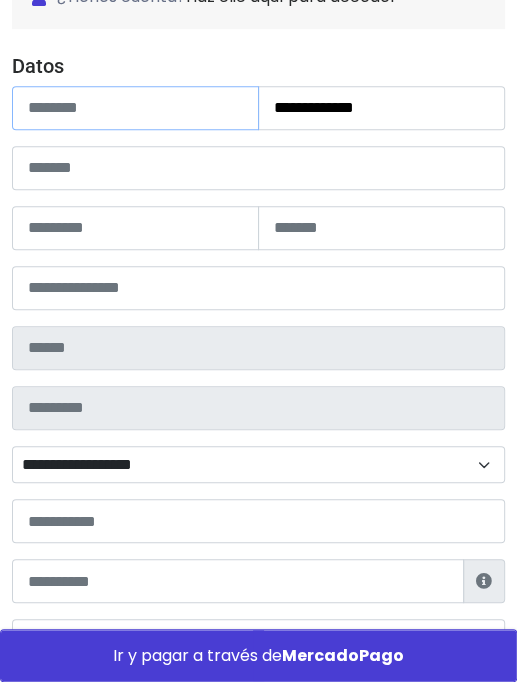 click at bounding box center (135, 108) 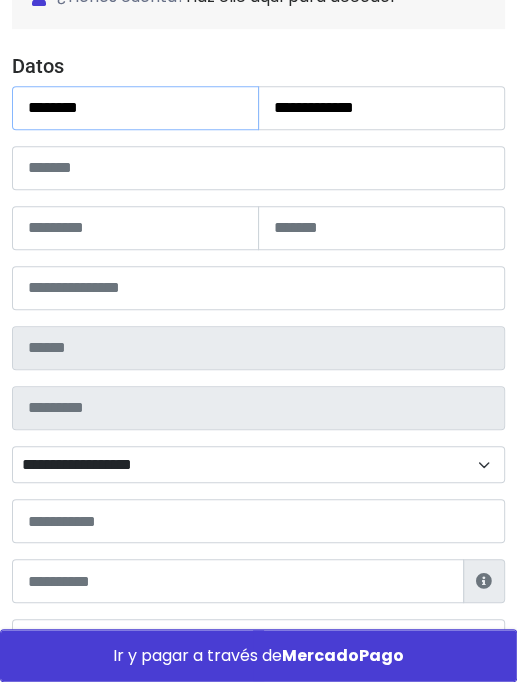 type on "*******" 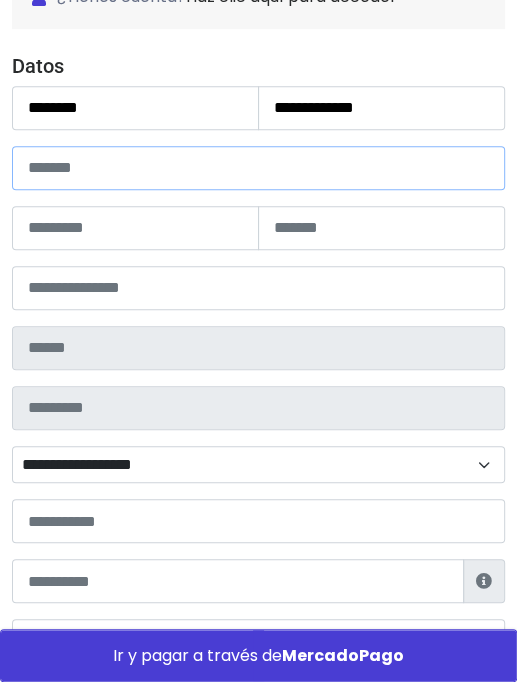 click at bounding box center (258, 168) 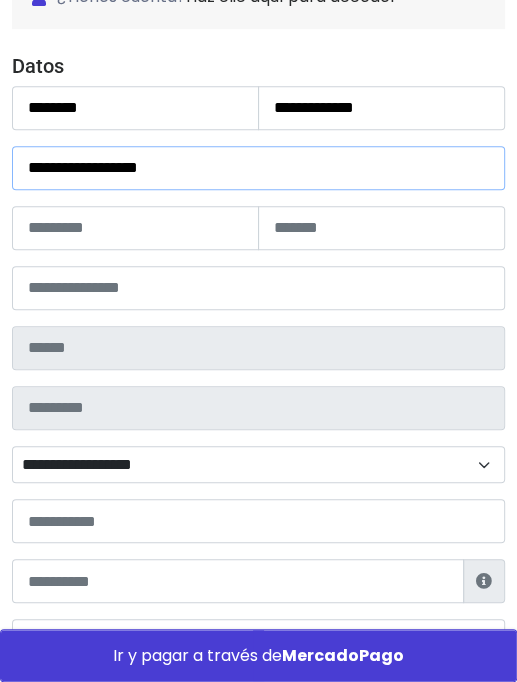 type on "**********" 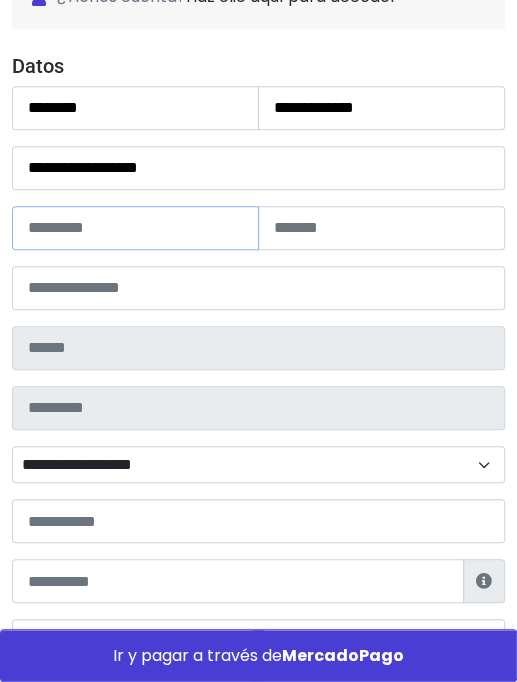 click at bounding box center (135, 228) 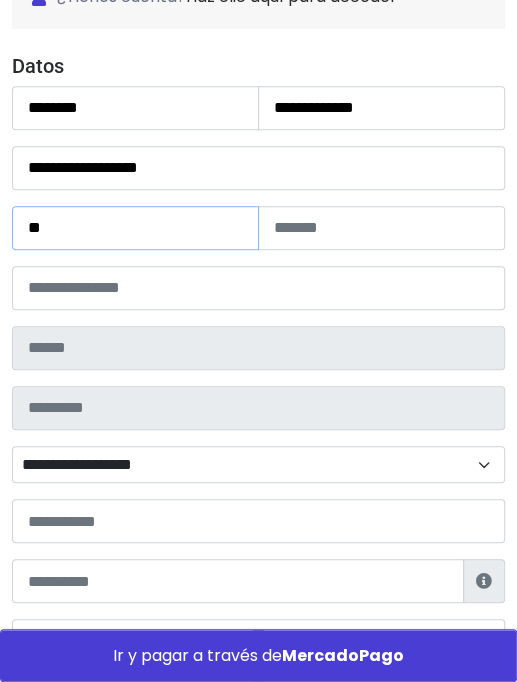 type on "**" 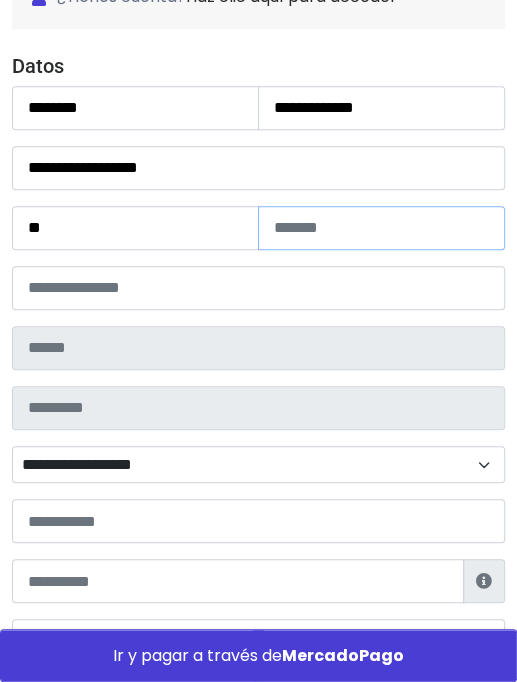 click at bounding box center [381, 228] 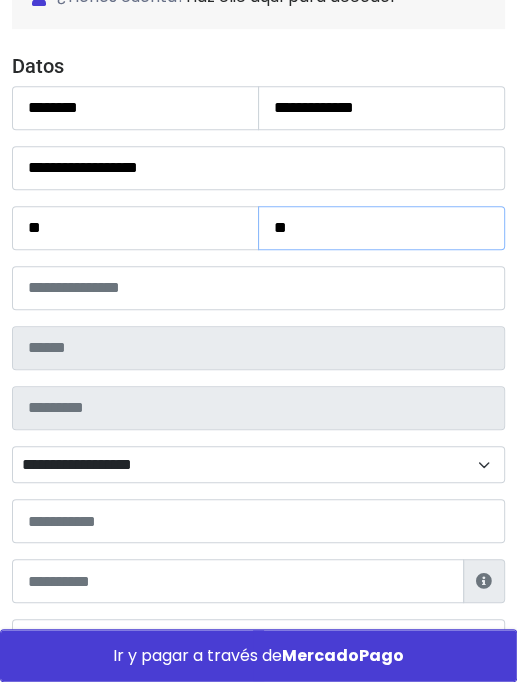 type on "*" 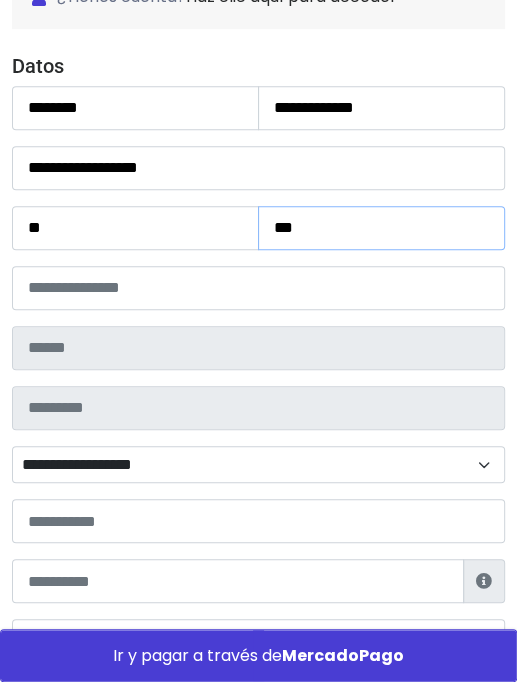 type on "***" 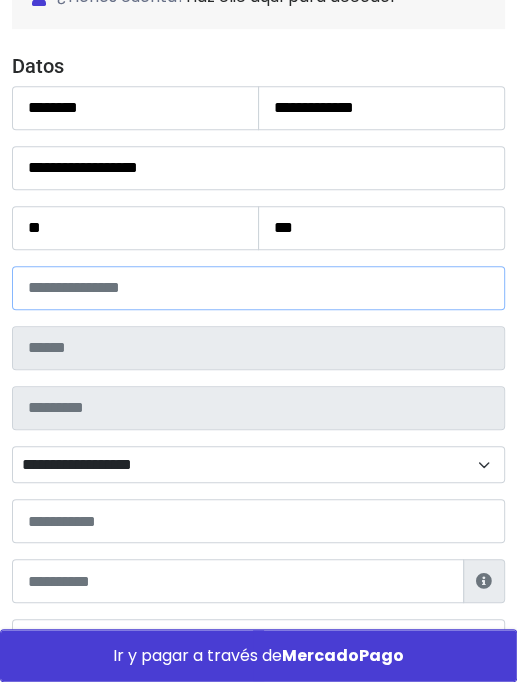 click at bounding box center (258, 288) 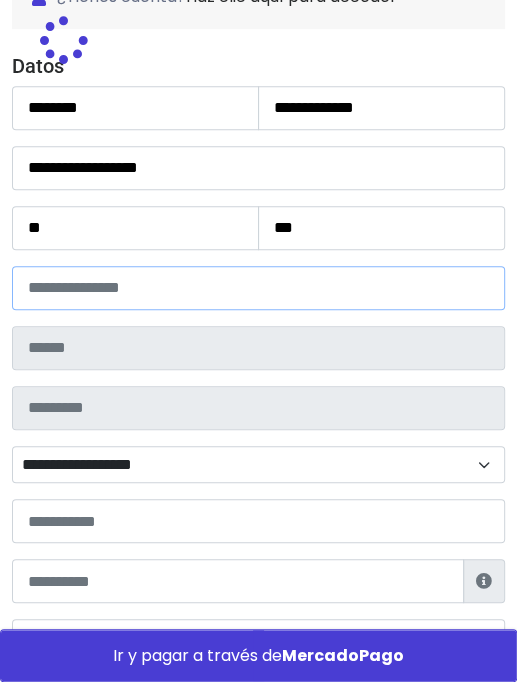 type on "******" 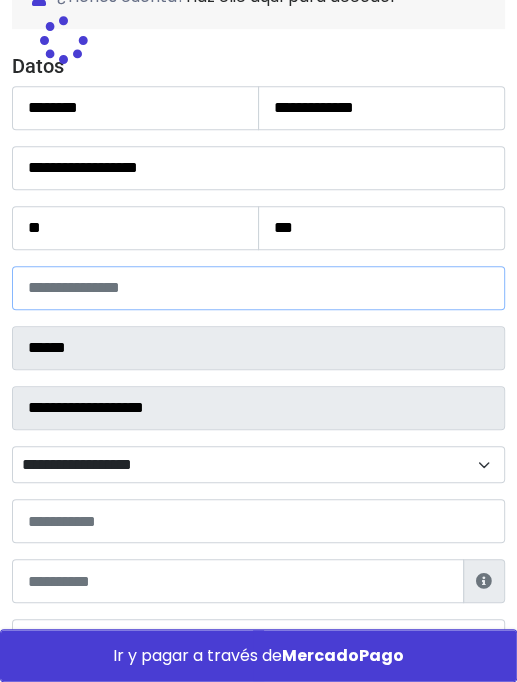 select 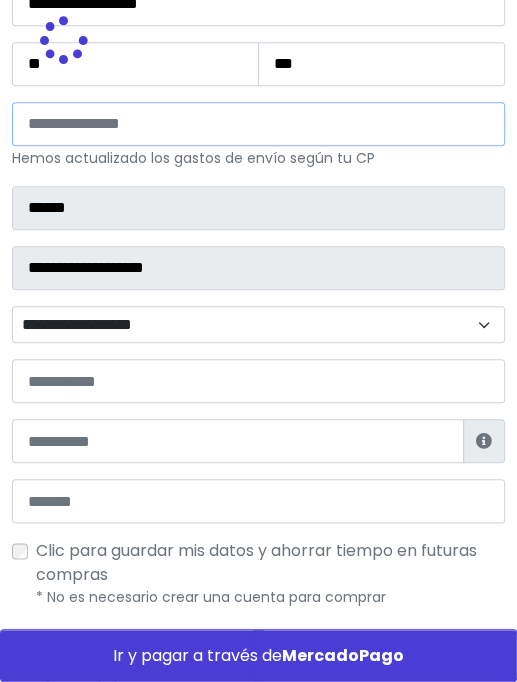 scroll, scrollTop: 500, scrollLeft: 0, axis: vertical 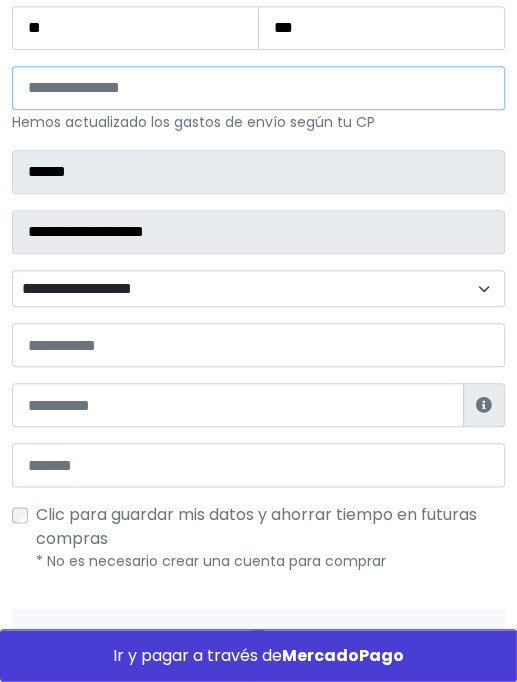 type on "*****" 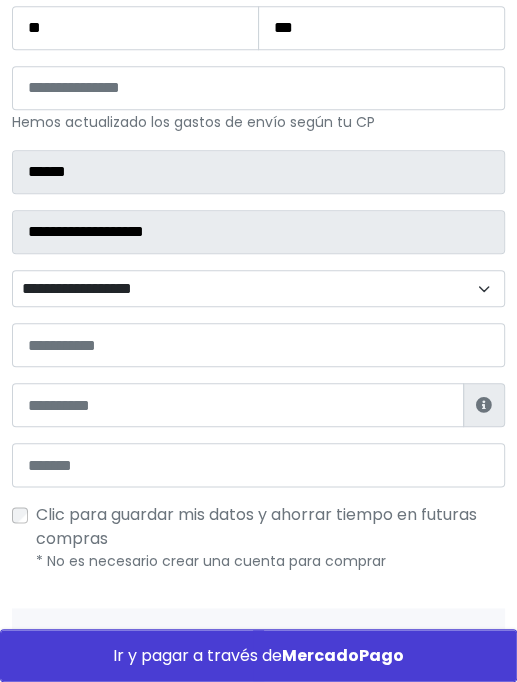 click on "**********" at bounding box center (258, 289) 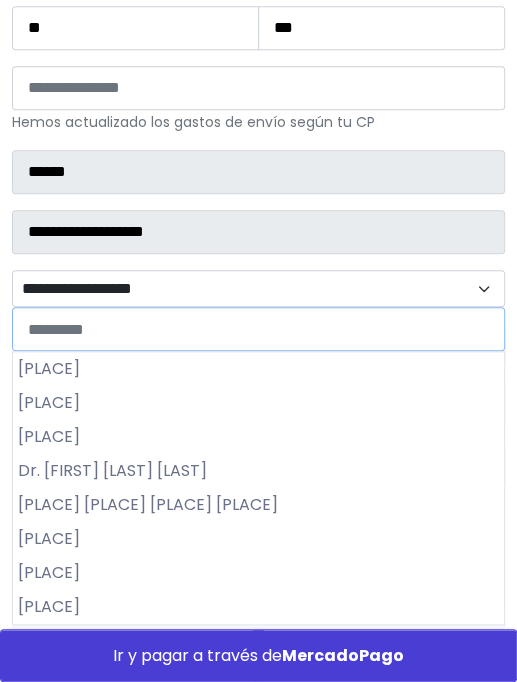 scroll, scrollTop: 600, scrollLeft: 0, axis: vertical 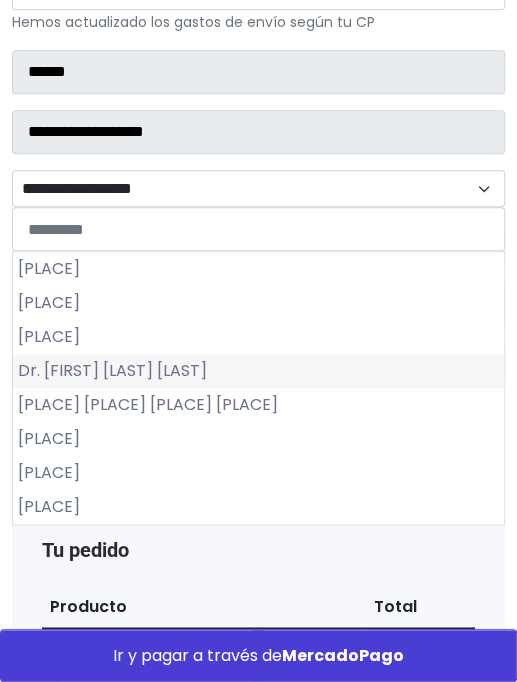 click on "Dr. Jorge Jiménez Cantu" at bounding box center [258, 371] 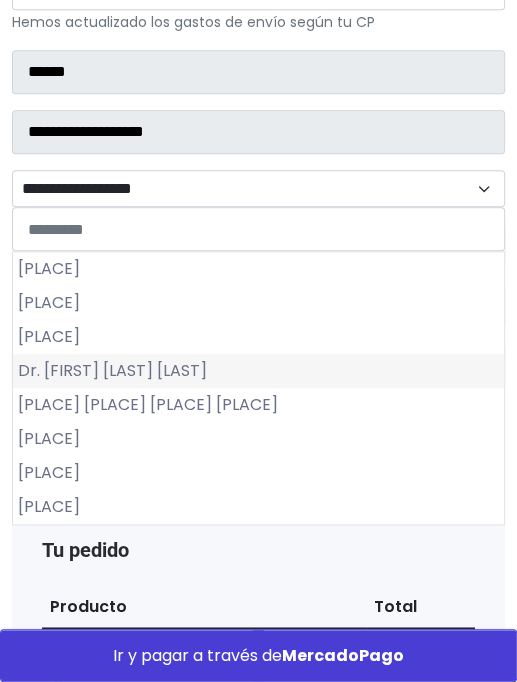 select on "**********" 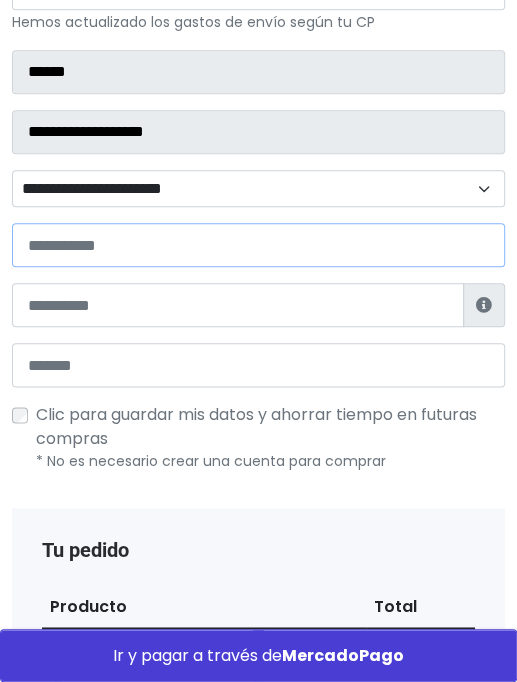 click at bounding box center (258, 245) 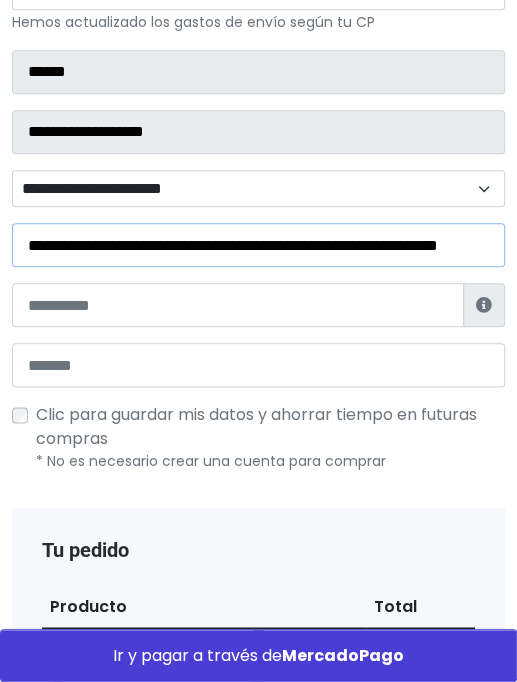 scroll, scrollTop: 0, scrollLeft: 100, axis: horizontal 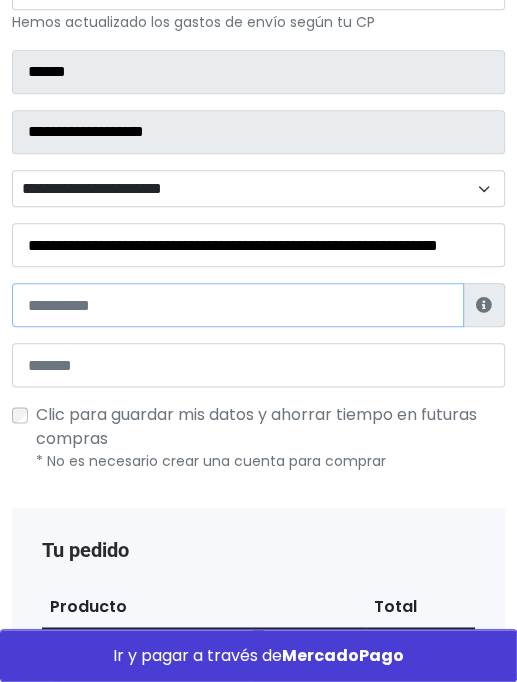 click at bounding box center (238, 305) 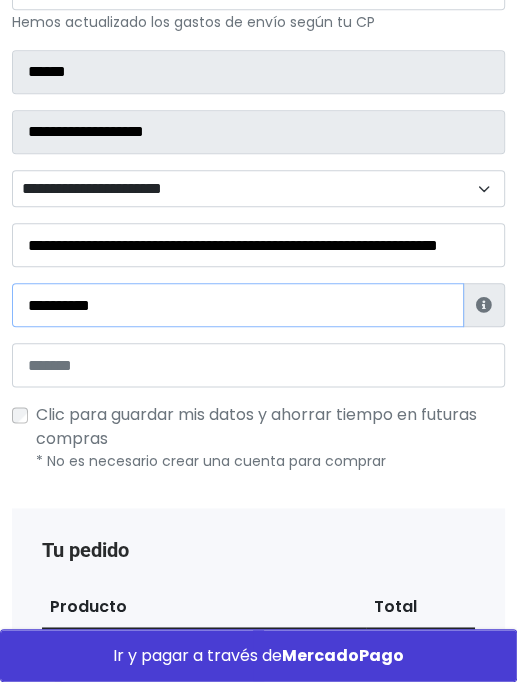 type on "**********" 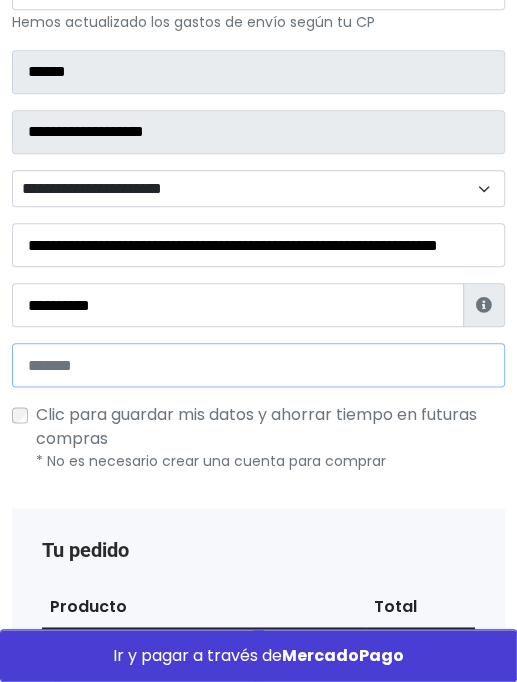 click at bounding box center (258, 365) 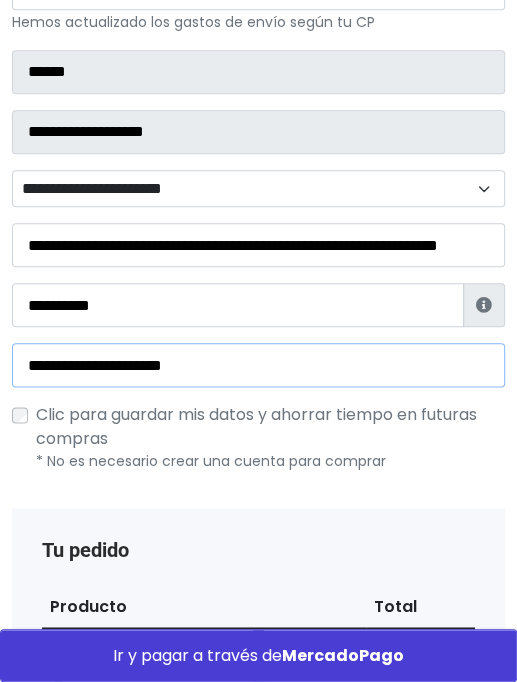 click on "**********" at bounding box center [258, 365] 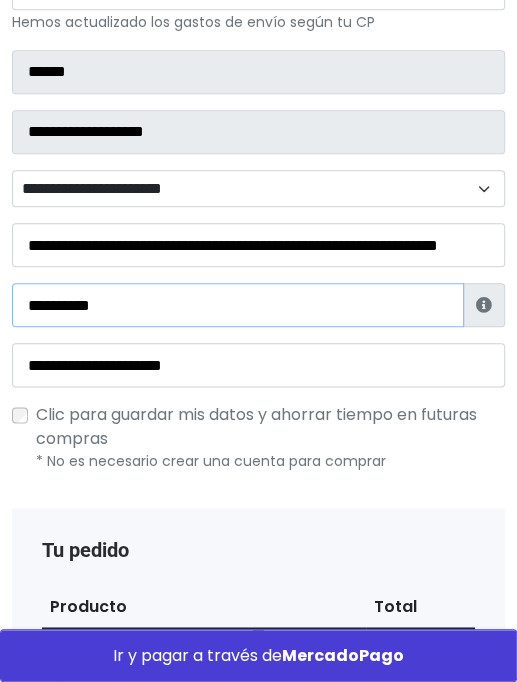 click on "**********" at bounding box center [238, 305] 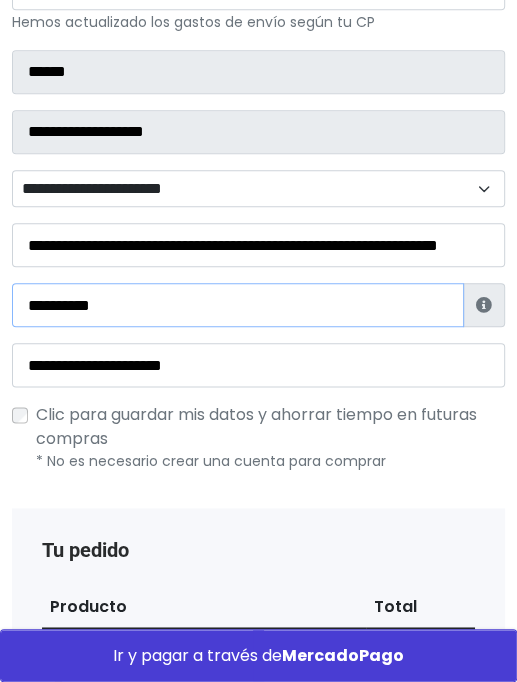 click on "**********" at bounding box center [238, 305] 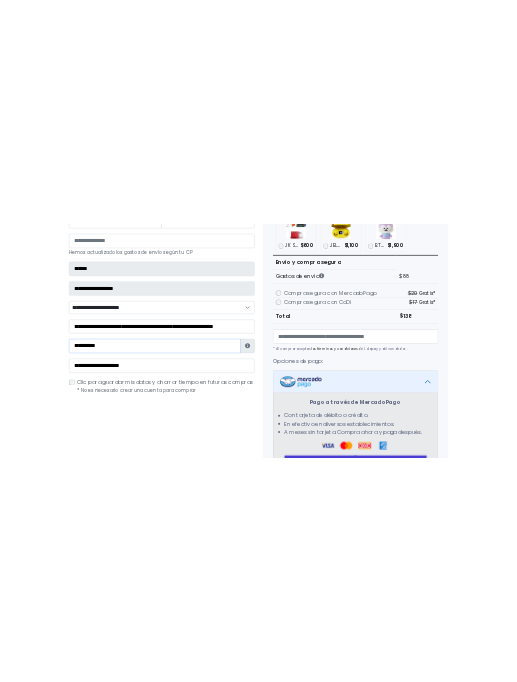 scroll, scrollTop: 500, scrollLeft: 0, axis: vertical 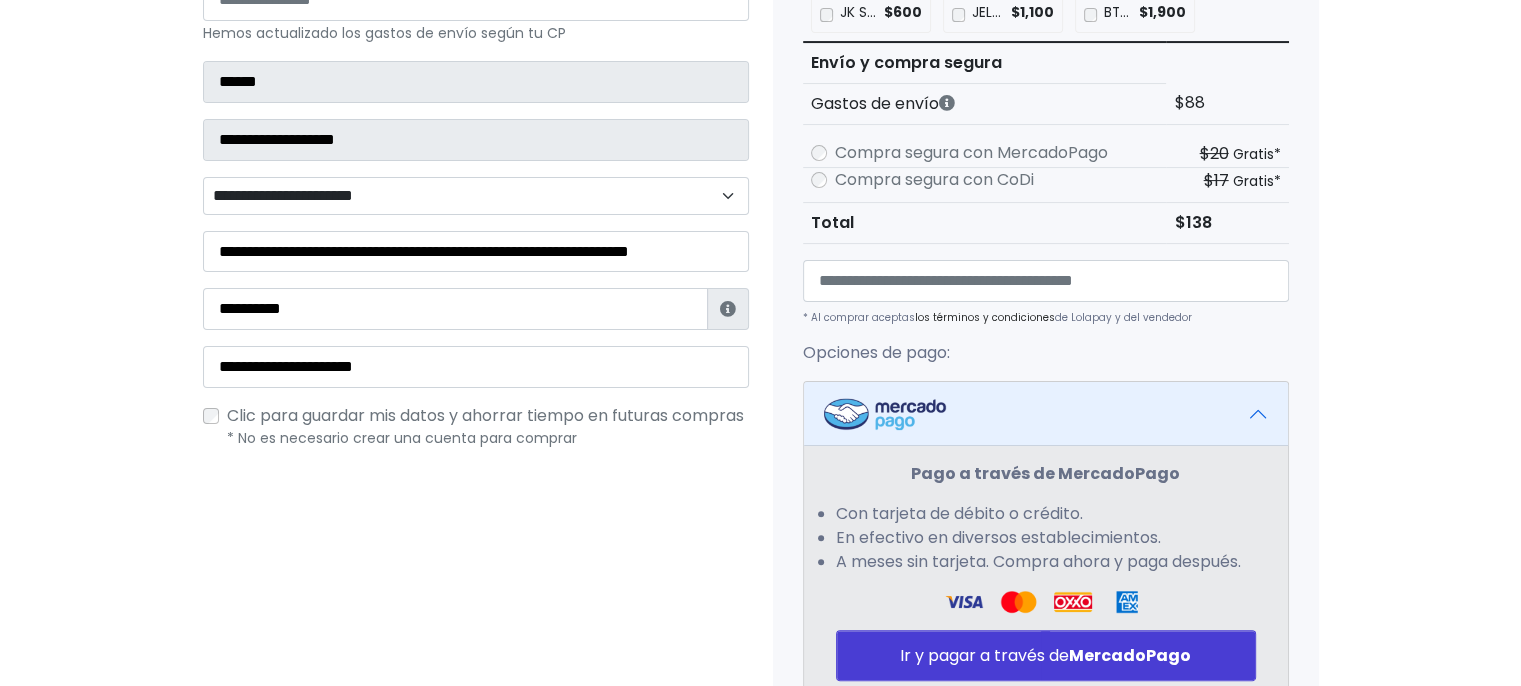 click on "MercadoPago" at bounding box center (1130, 655) 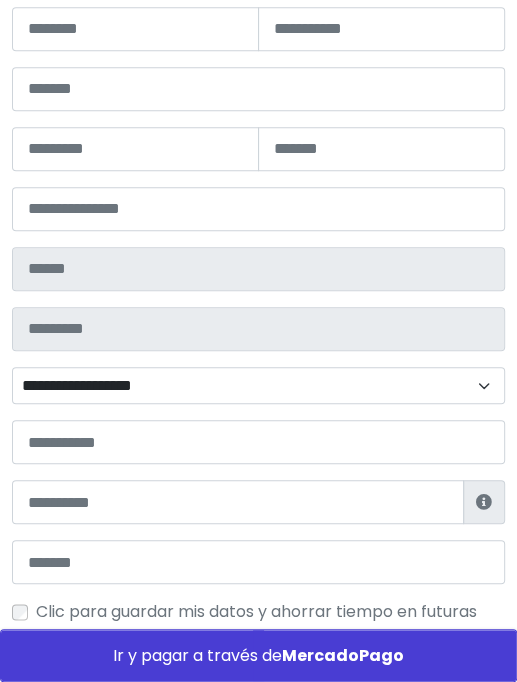 scroll, scrollTop: 276, scrollLeft: 0, axis: vertical 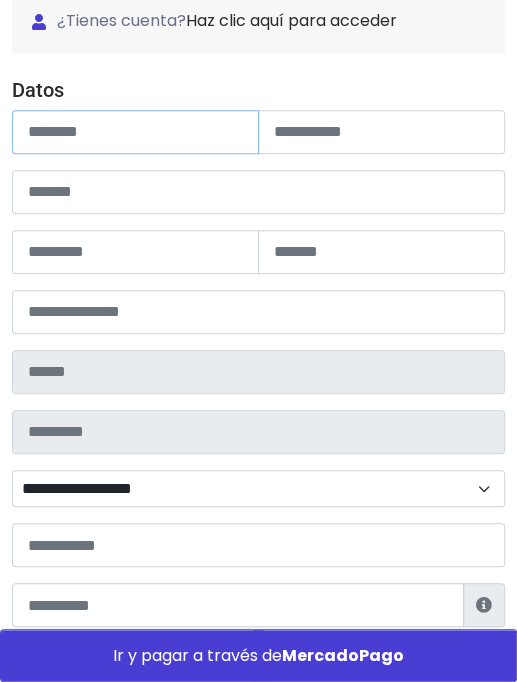 click at bounding box center (135, 132) 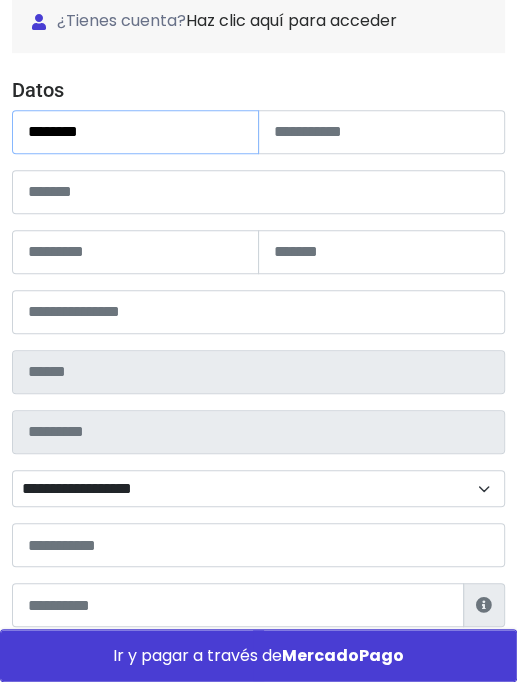 type on "**********" 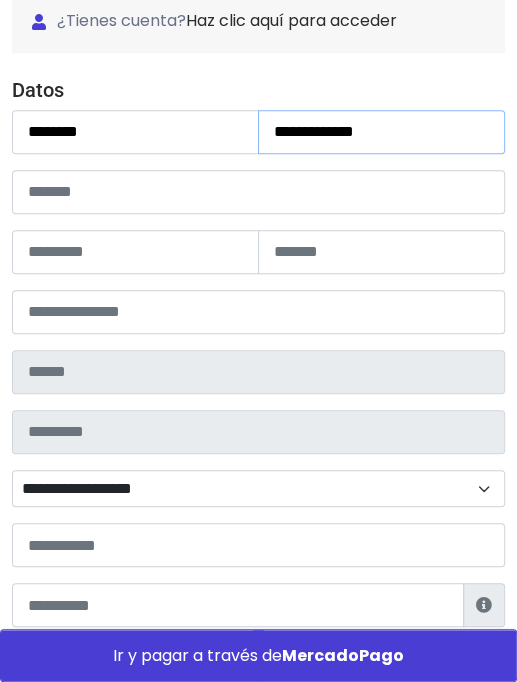 type on "**********" 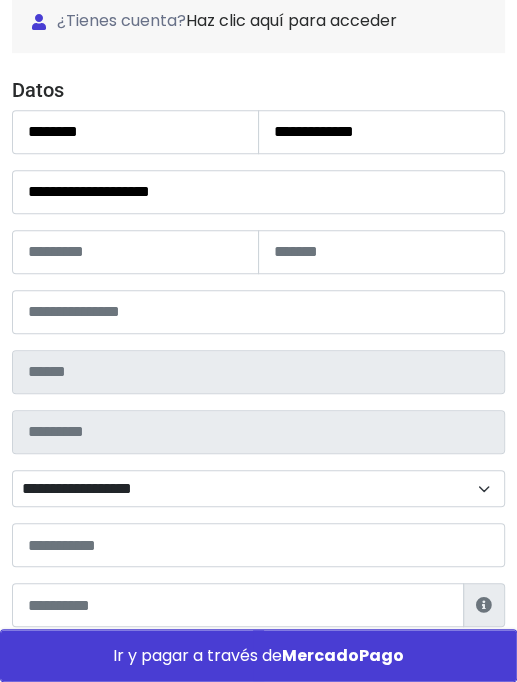 type on "**" 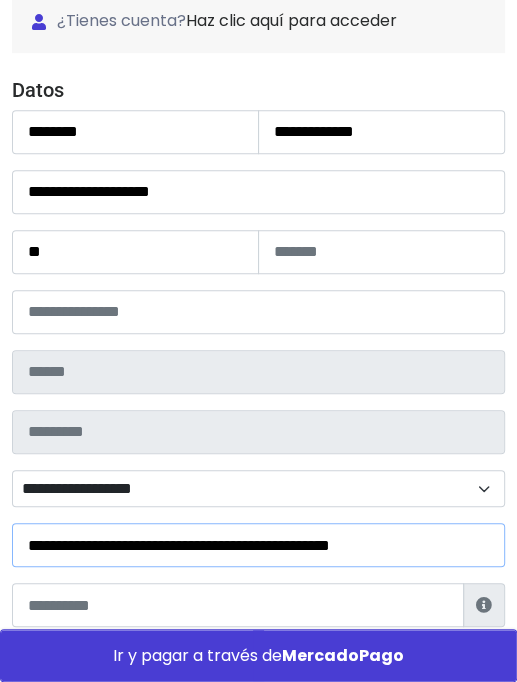 type on "**********" 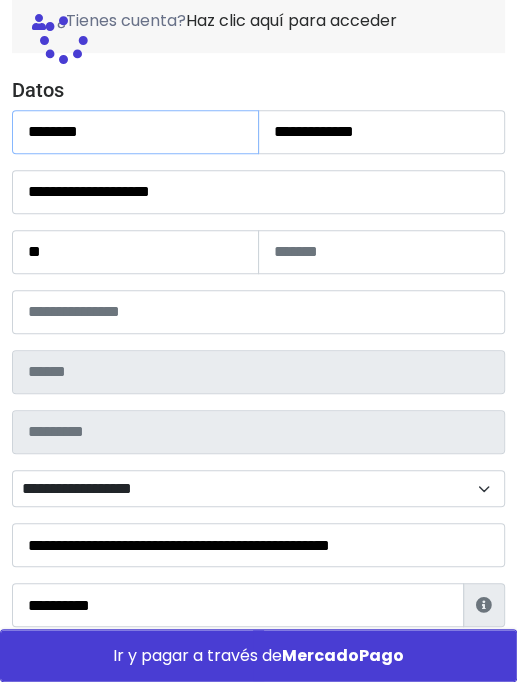 type on "******" 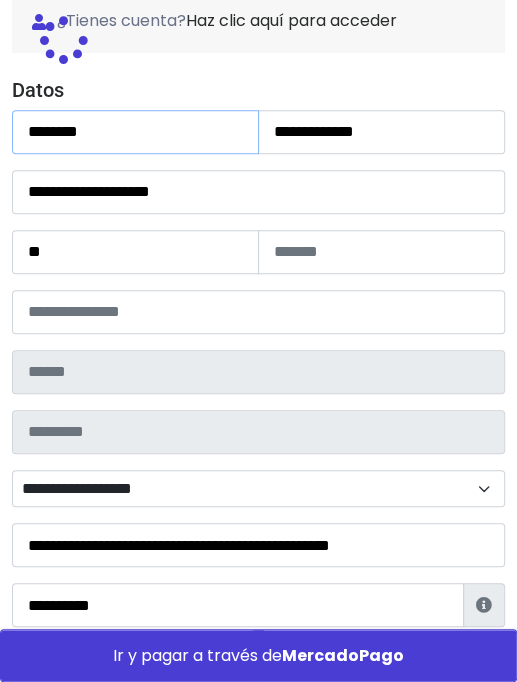 type on "**********" 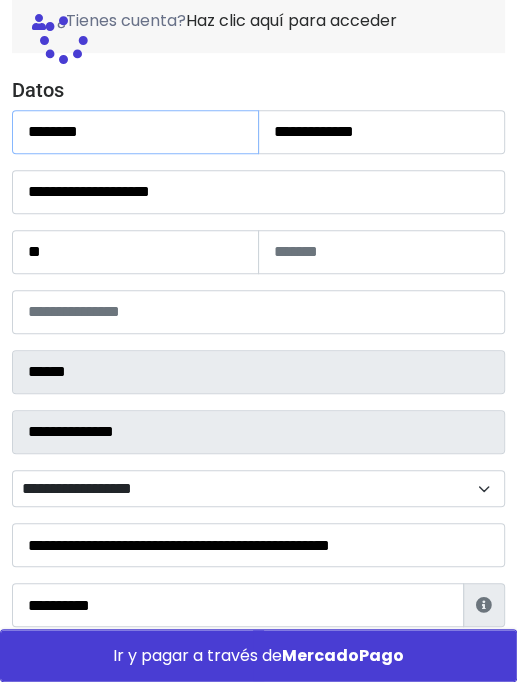 select 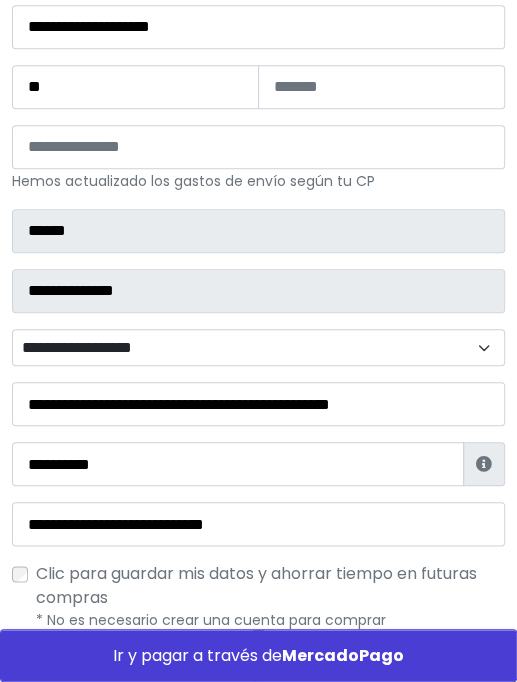 scroll, scrollTop: 476, scrollLeft: 0, axis: vertical 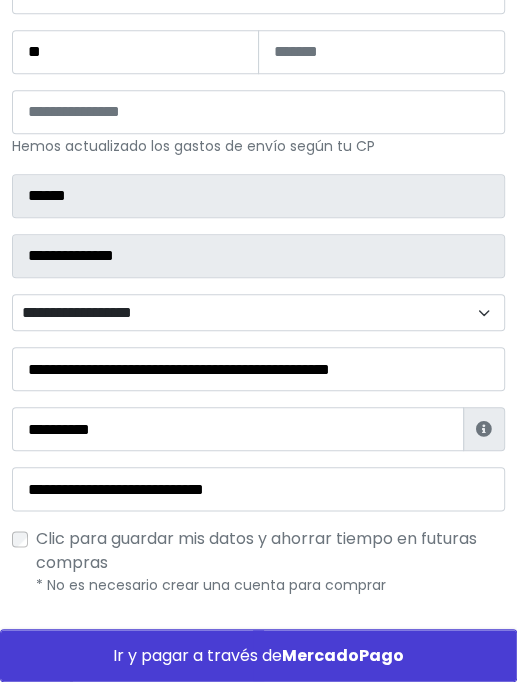 type on "********" 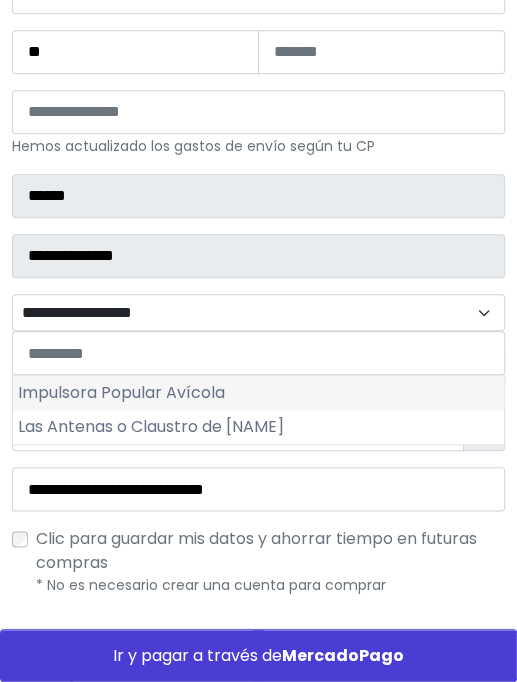 click on "Impulsora Popular Avícola" at bounding box center [258, 393] 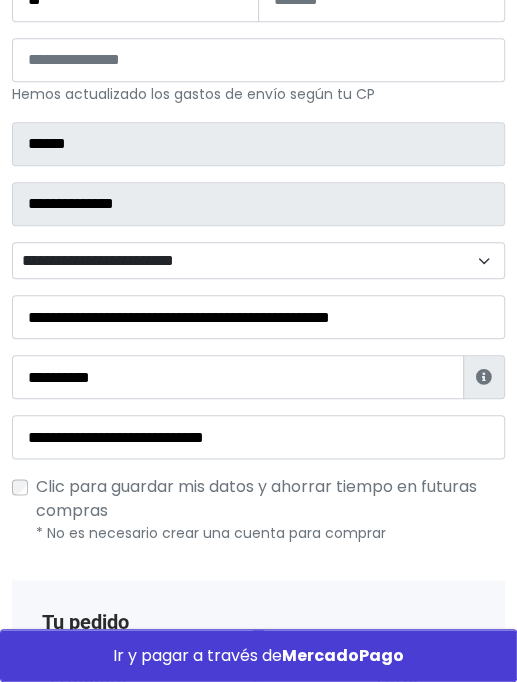 scroll, scrollTop: 576, scrollLeft: 0, axis: vertical 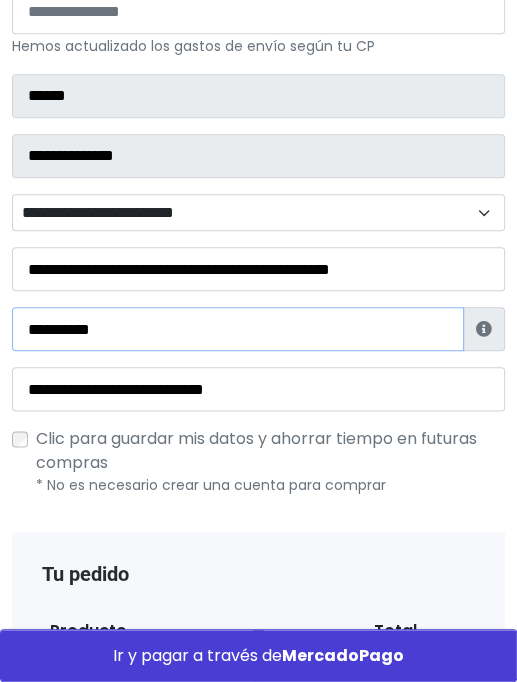 click on "**********" at bounding box center [238, 329] 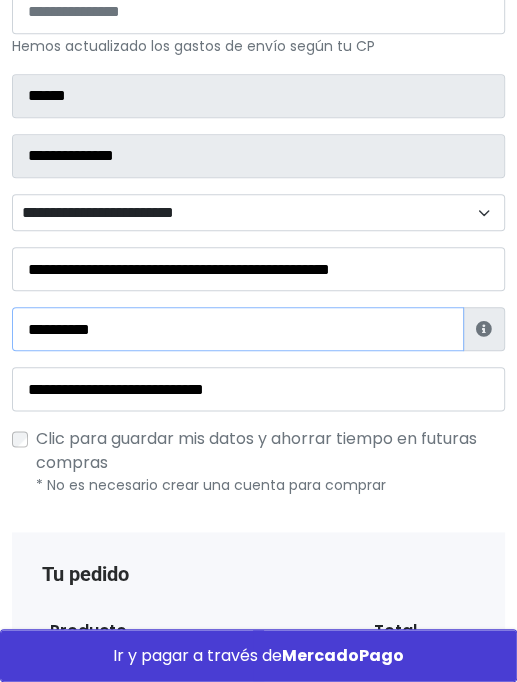 click on "**********" at bounding box center (238, 329) 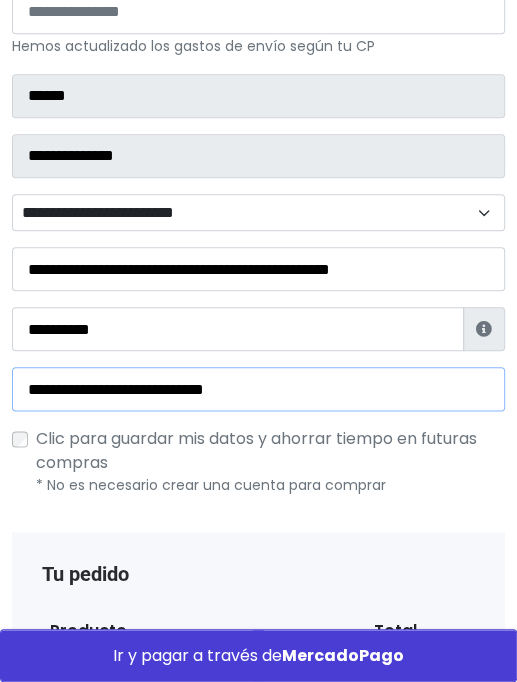click on "**********" at bounding box center [258, 389] 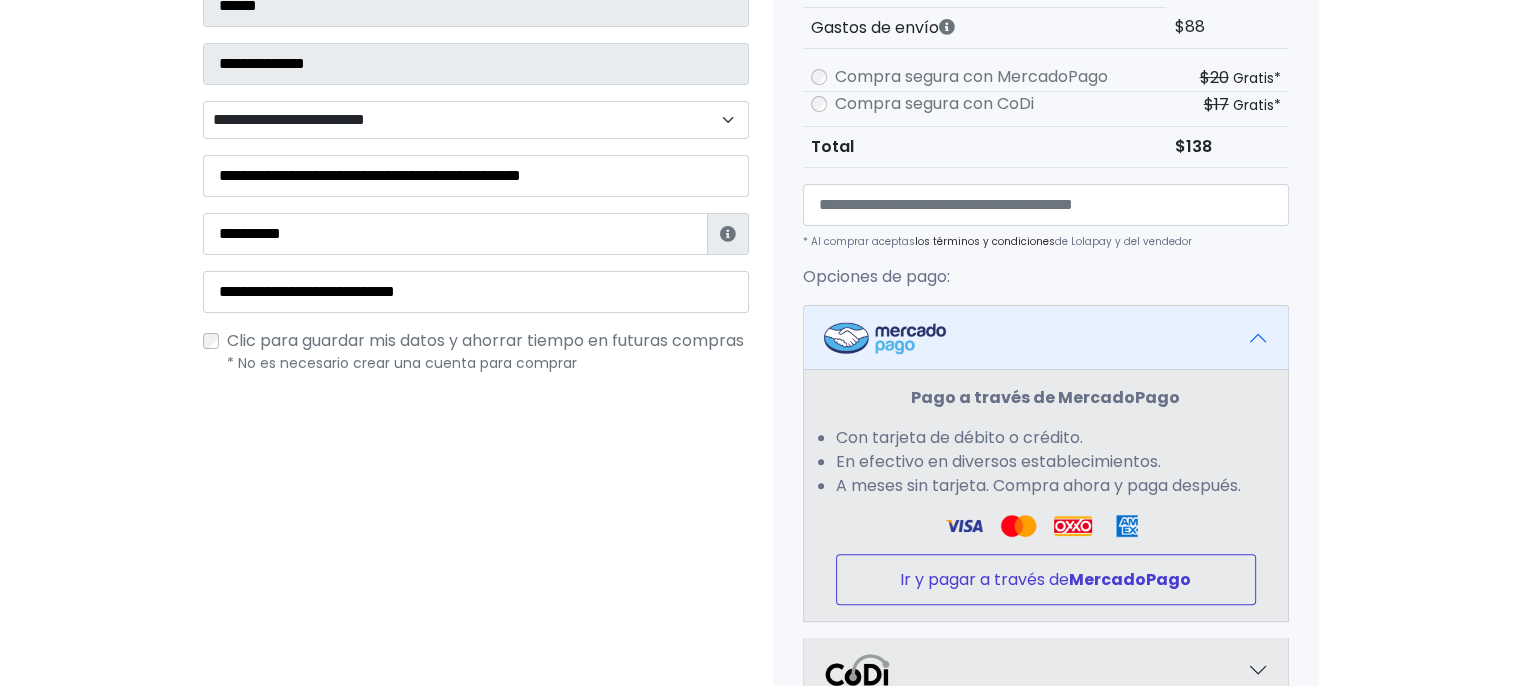 click on "Ir y pagar a través de  MercadoPago" at bounding box center [1046, 579] 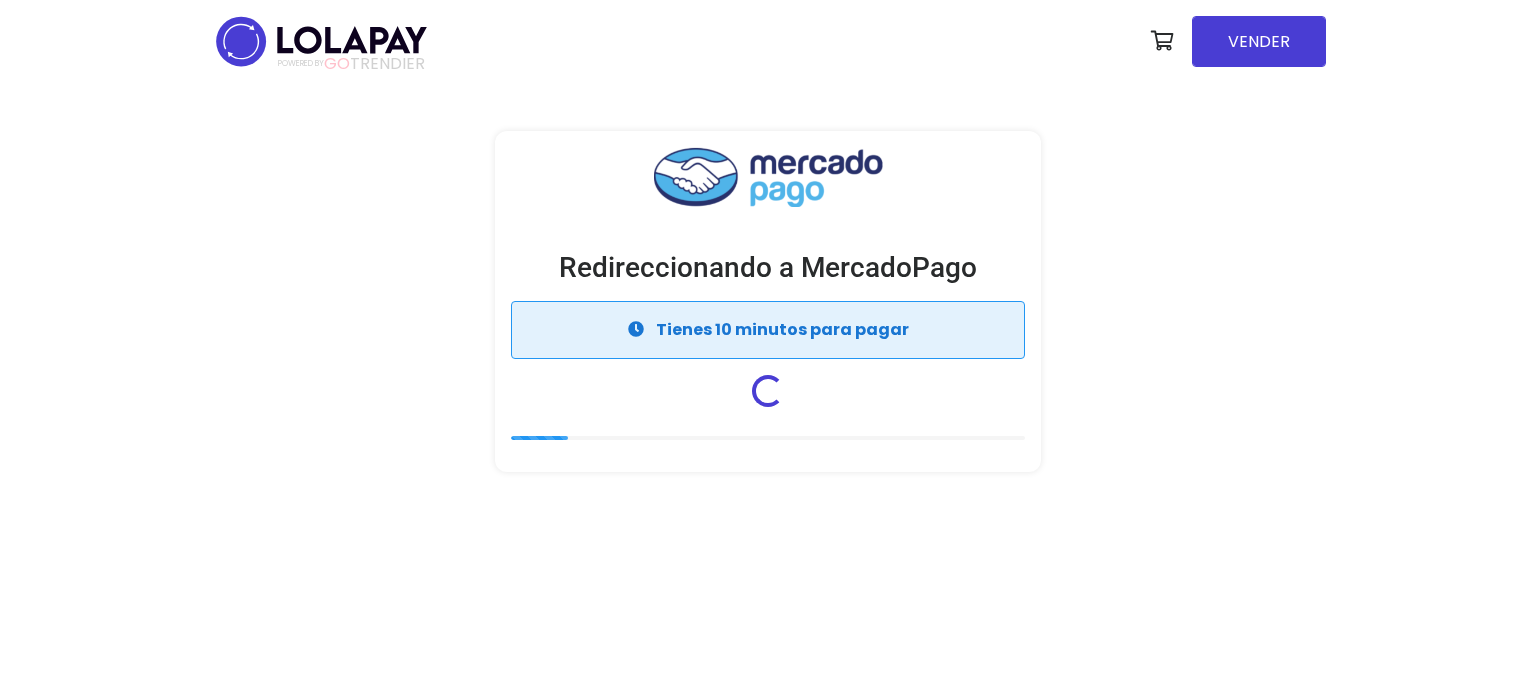 scroll, scrollTop: 0, scrollLeft: 0, axis: both 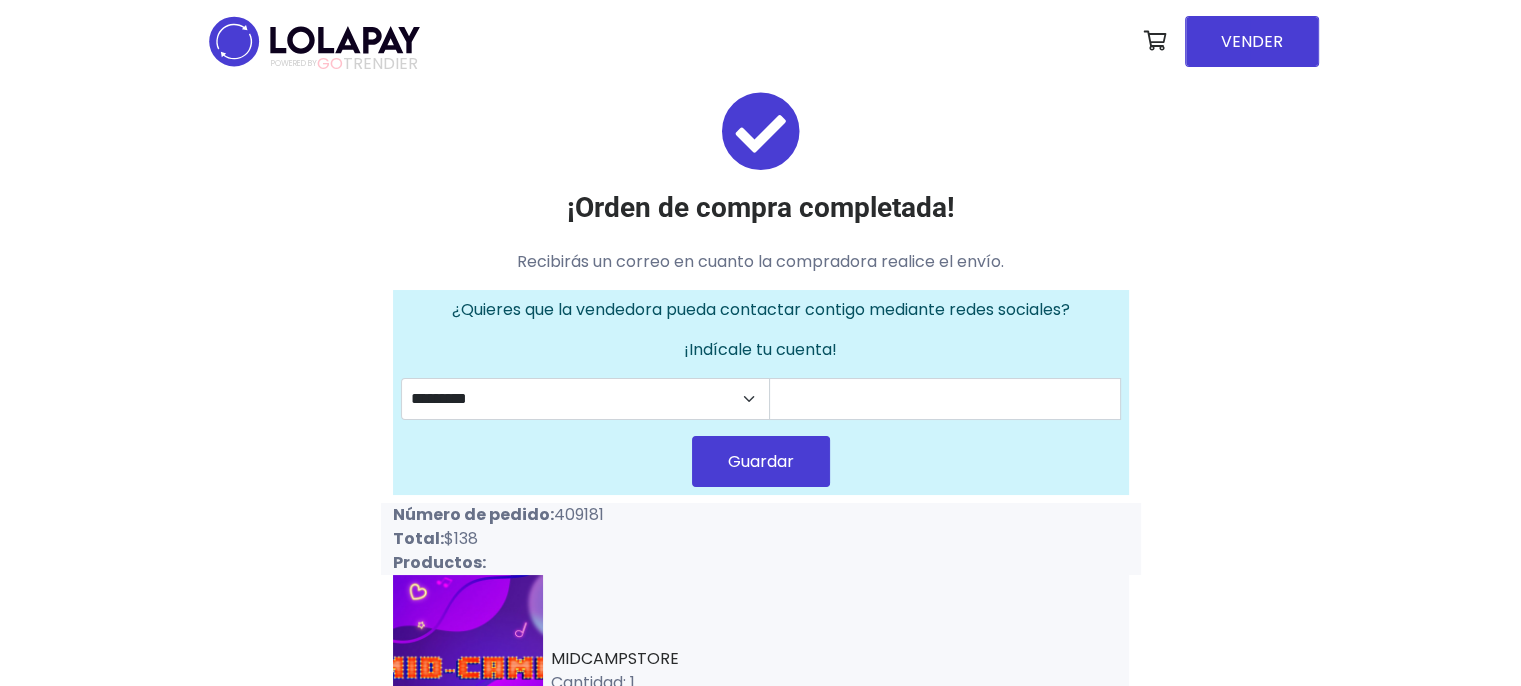 drag, startPoint x: 552, startPoint y: 511, endPoint x: 617, endPoint y: 501, distance: 65.76473 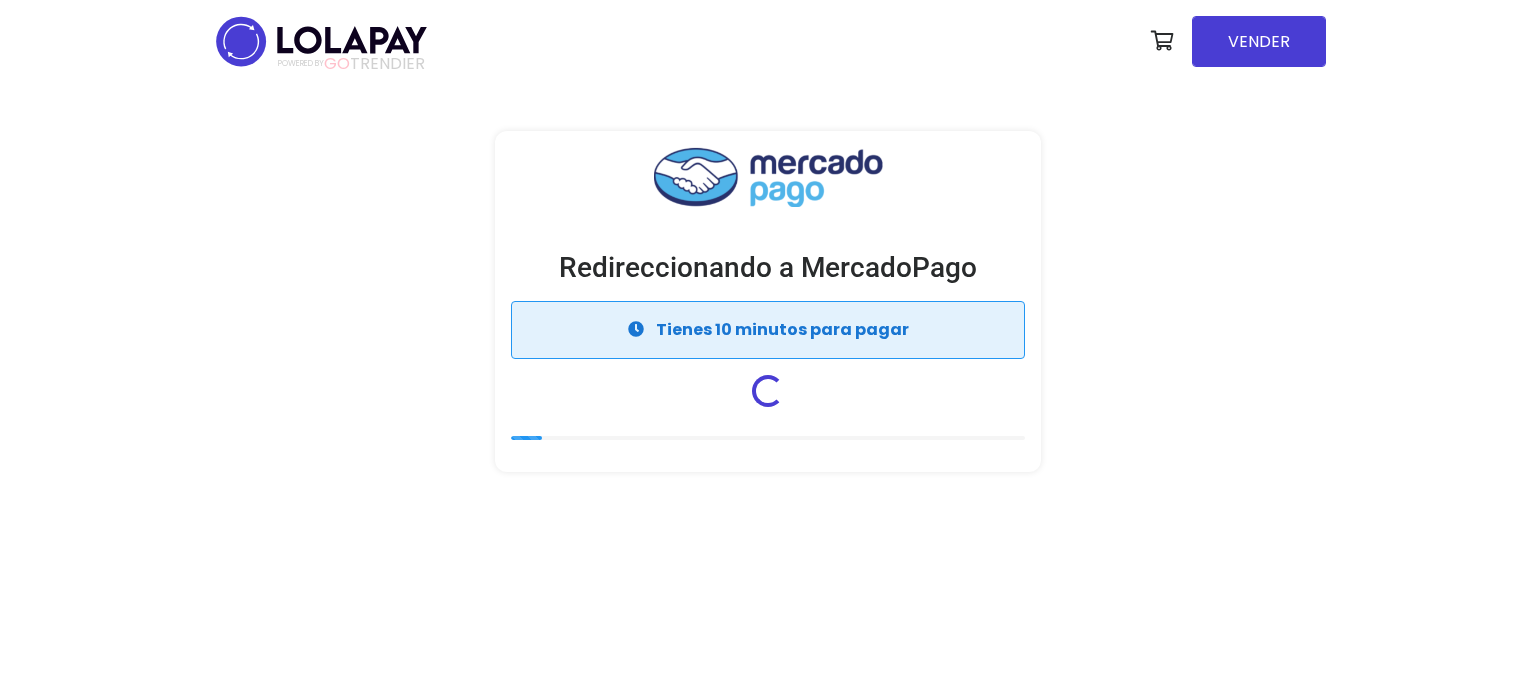 scroll, scrollTop: 0, scrollLeft: 0, axis: both 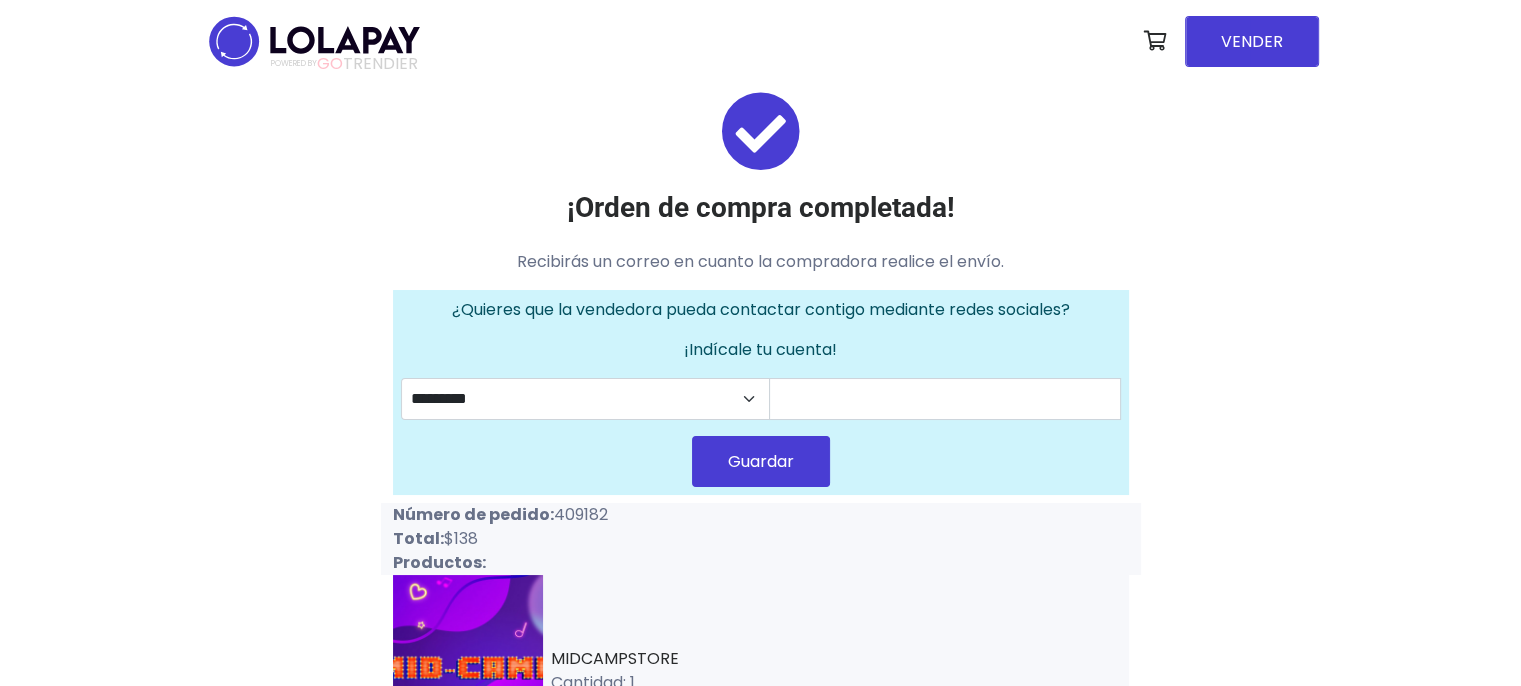 drag, startPoint x: 553, startPoint y: 517, endPoint x: 652, endPoint y: 517, distance: 99 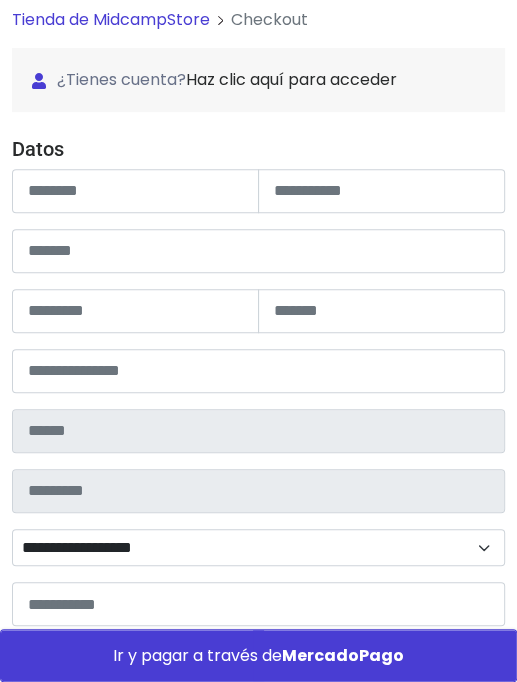 scroll, scrollTop: 200, scrollLeft: 0, axis: vertical 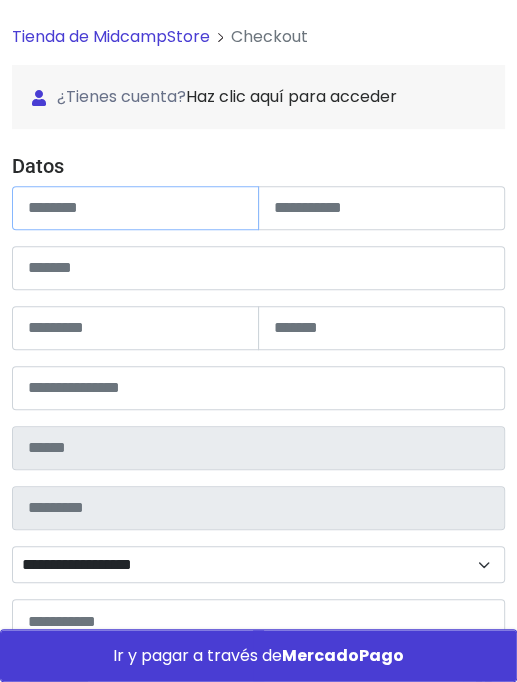 click at bounding box center (135, 208) 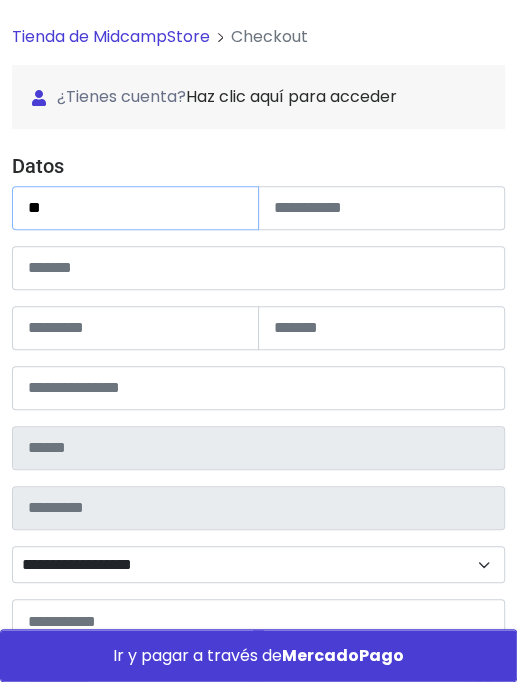 type on "*" 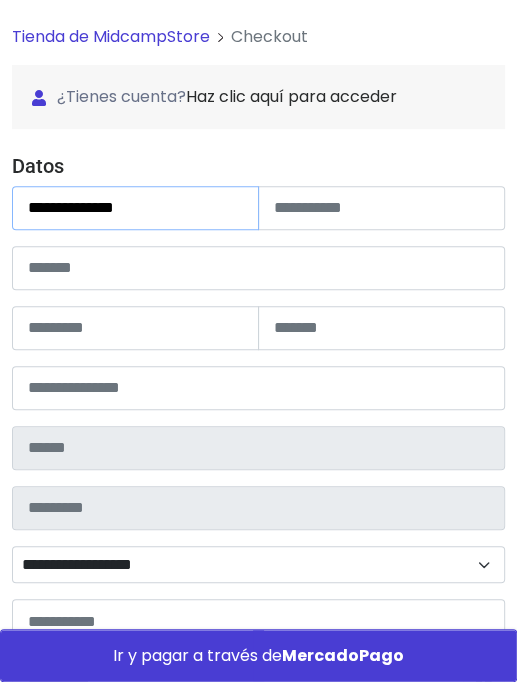 type on "**********" 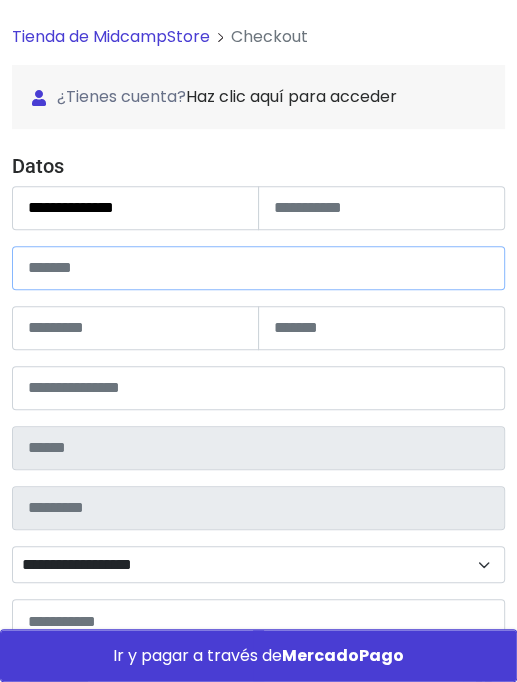 click at bounding box center [258, 268] 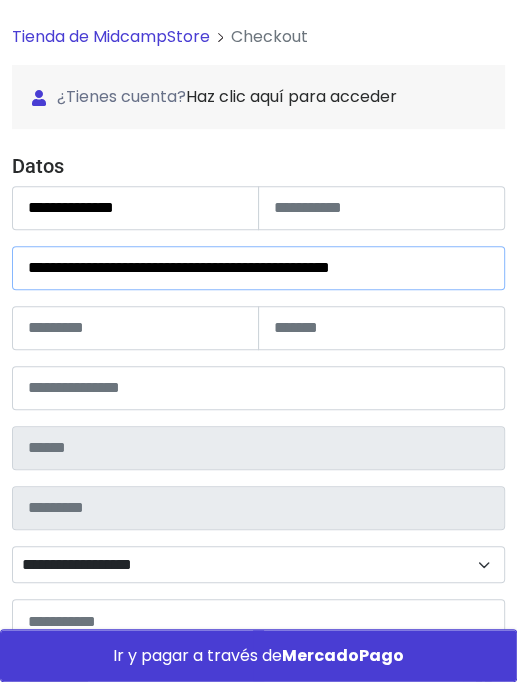 drag, startPoint x: 444, startPoint y: 273, endPoint x: 229, endPoint y: 285, distance: 215.33463 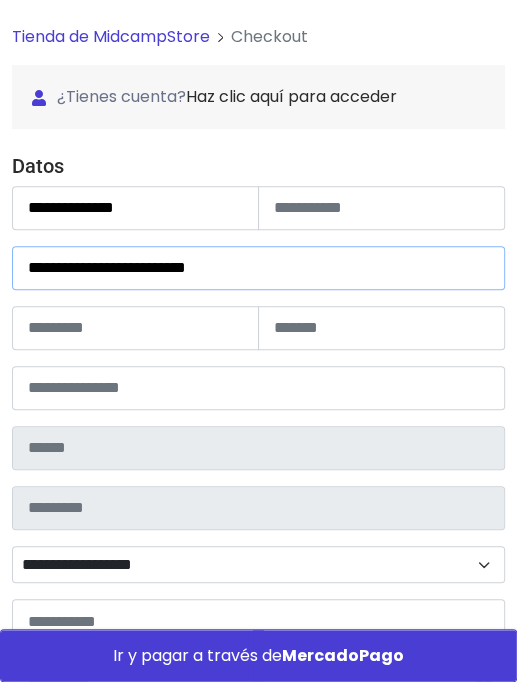 type on "**********" 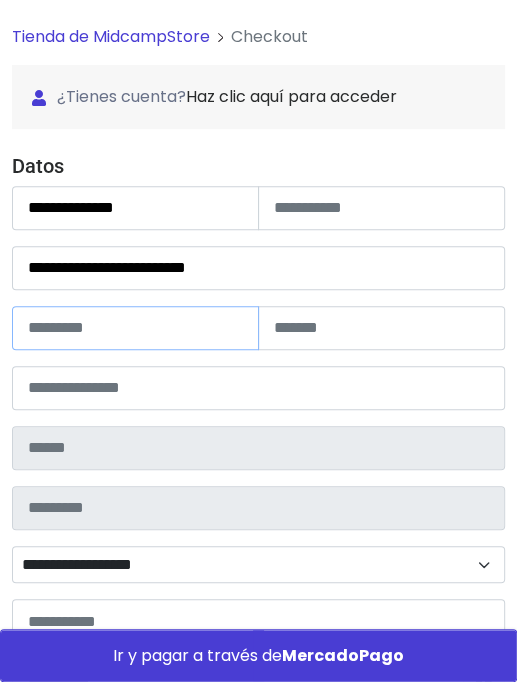 click at bounding box center [135, 328] 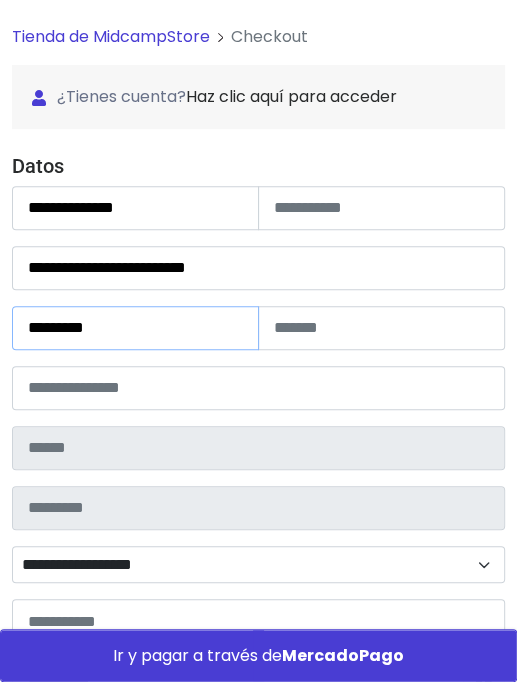 type on "*********" 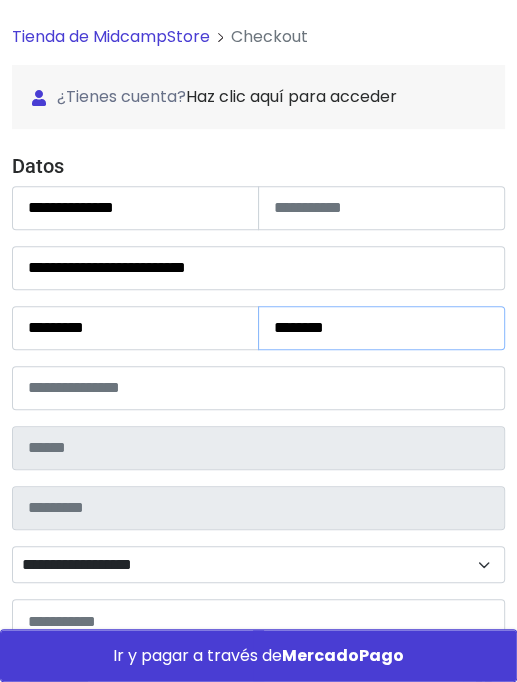 type on "********" 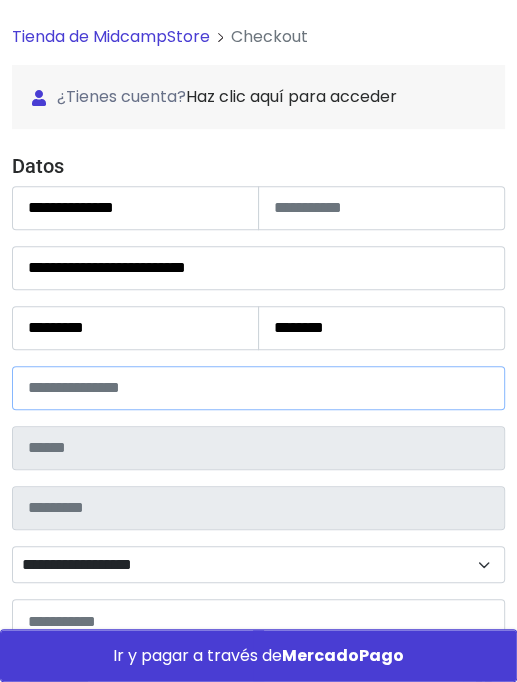 click at bounding box center (258, 388) 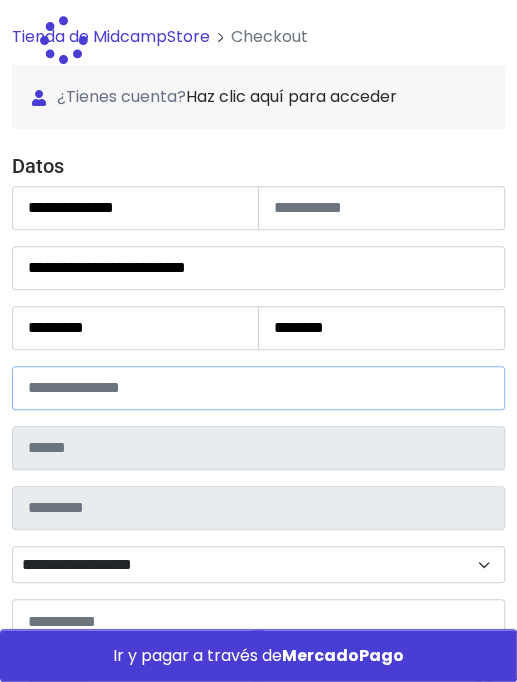 type on "**********" 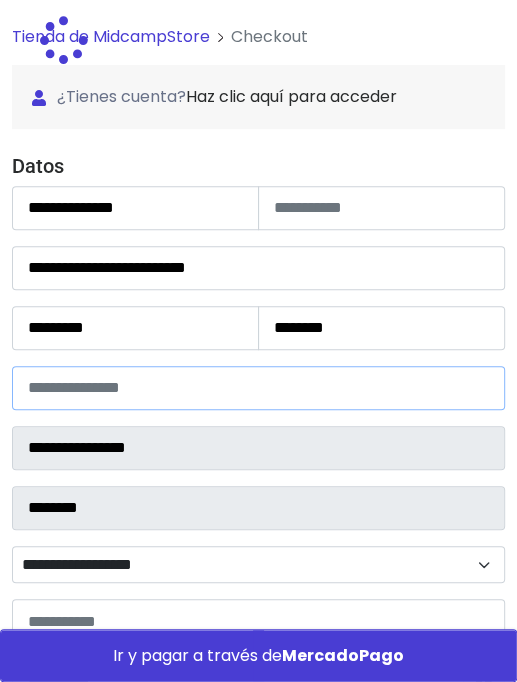 select 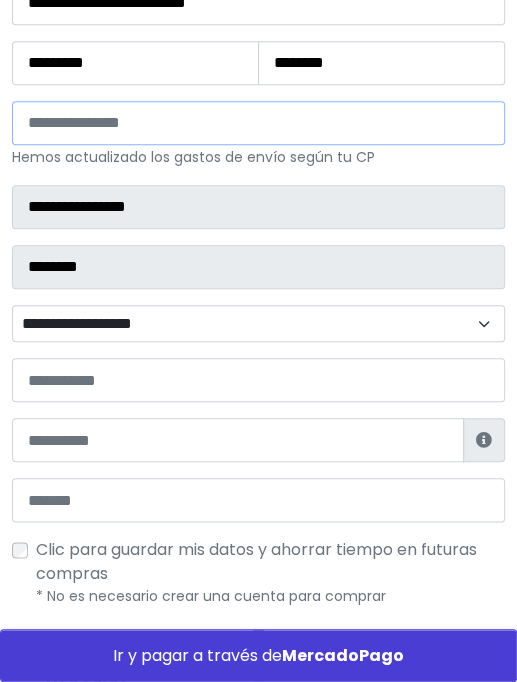 scroll, scrollTop: 500, scrollLeft: 0, axis: vertical 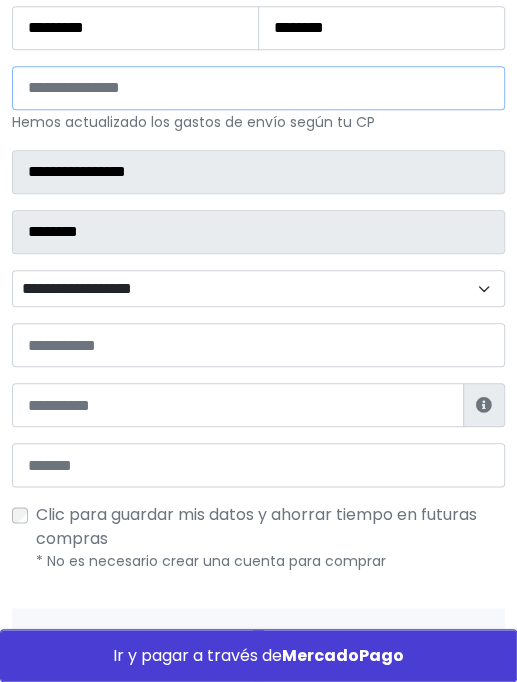 type on "*****" 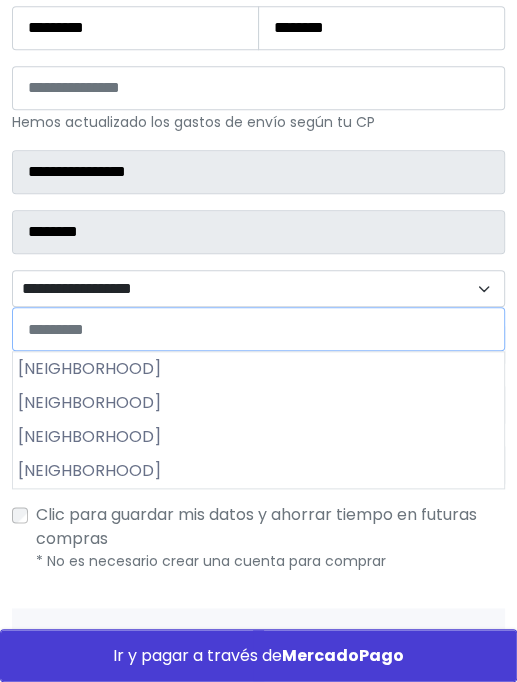 click on "**********" at bounding box center (258, 289) 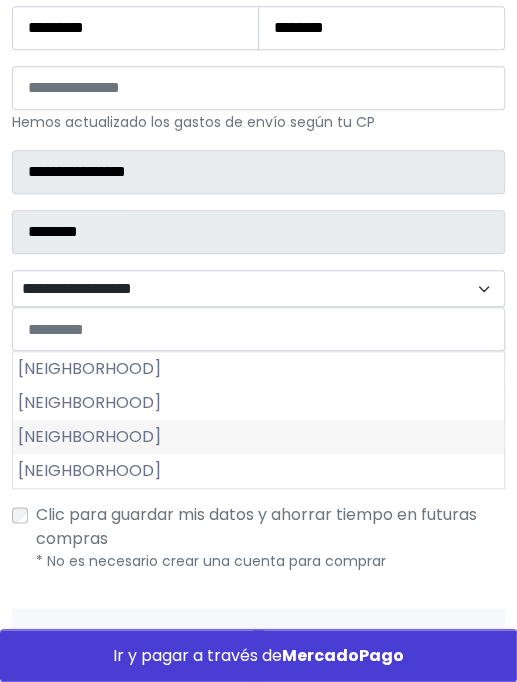 click on "[NEIGHBORHOOD]" at bounding box center [258, 437] 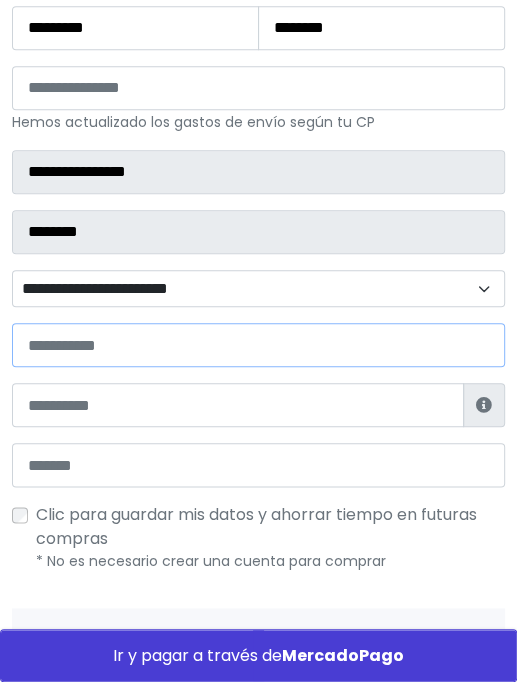 click at bounding box center (258, 345) 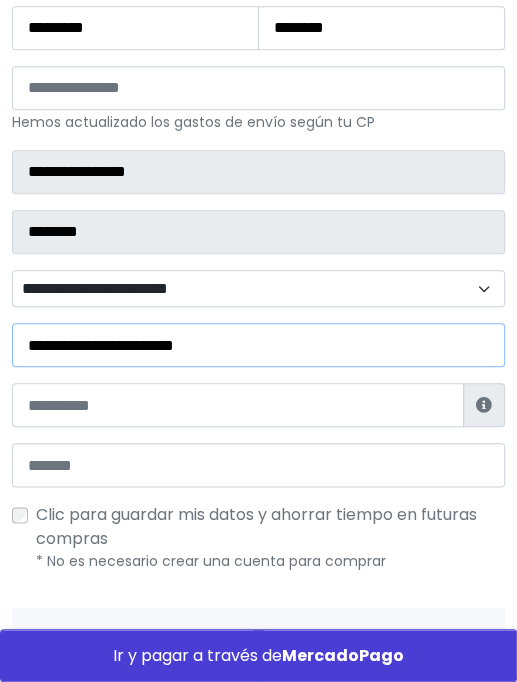 type on "**********" 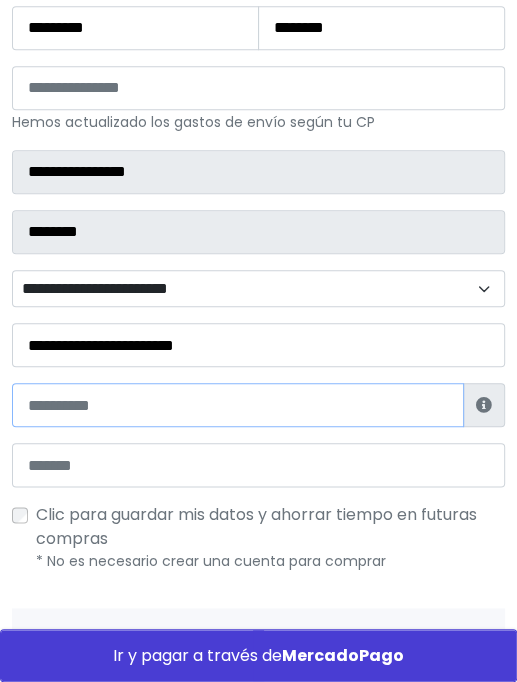 click at bounding box center [238, 405] 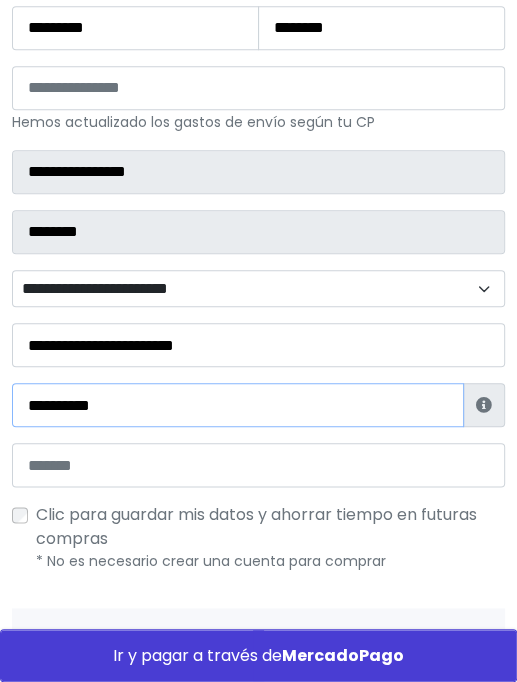 click on "**********" at bounding box center [238, 405] 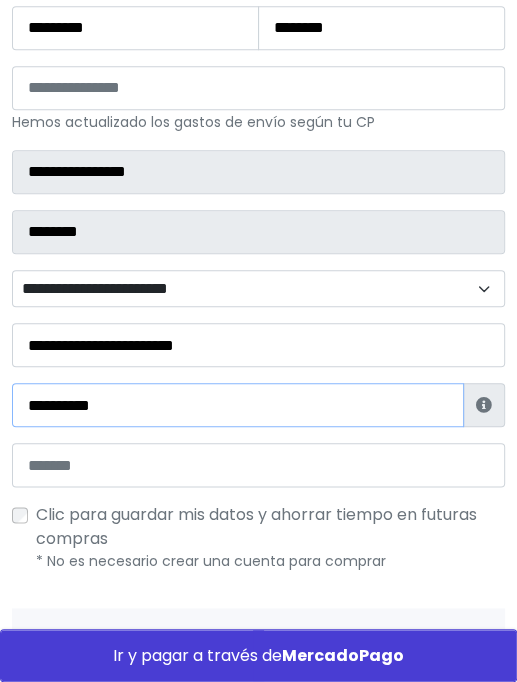 type on "**********" 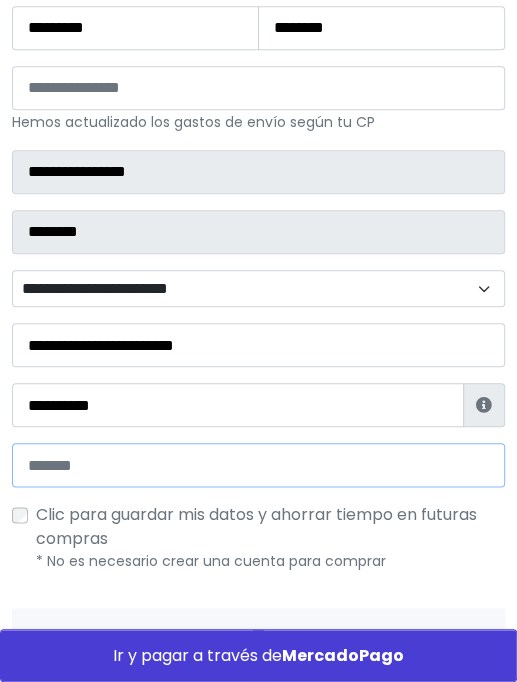 click at bounding box center (258, 465) 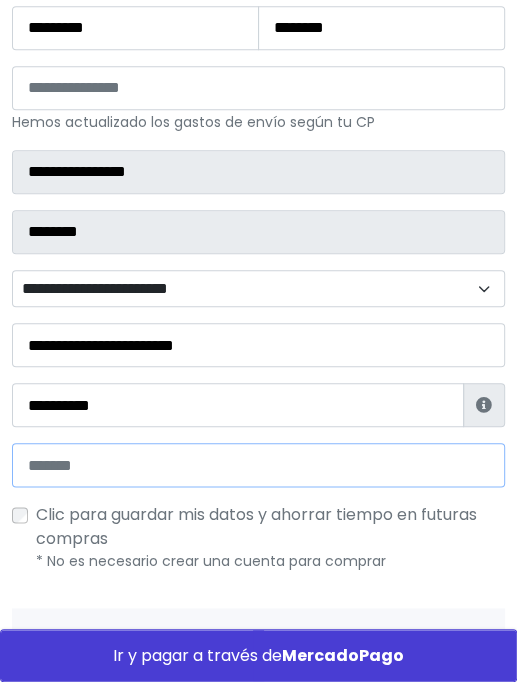 paste on "**********" 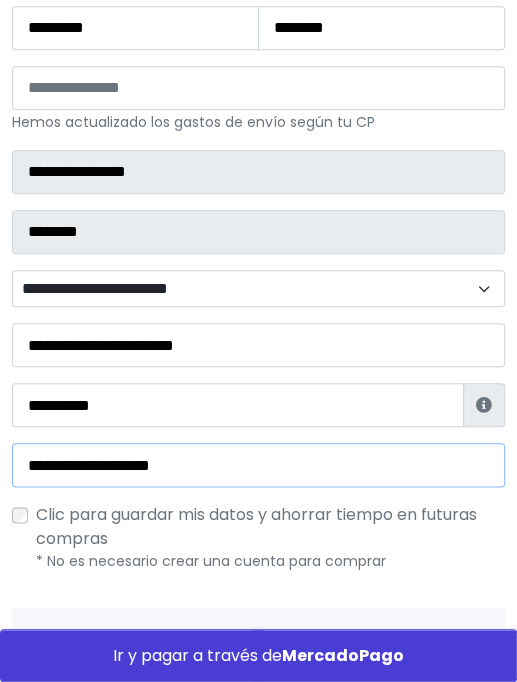 click on "**********" at bounding box center [258, 465] 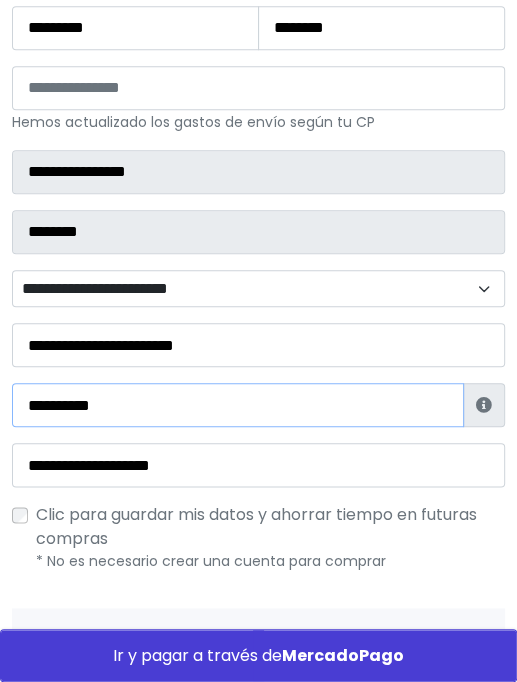 click on "**********" at bounding box center (238, 405) 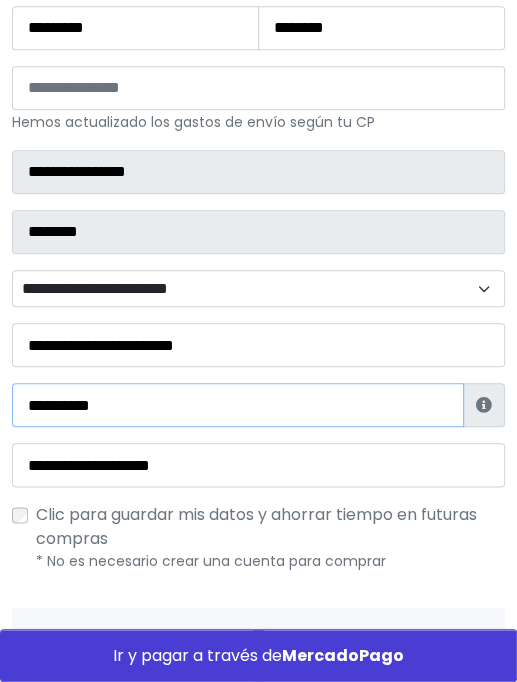click on "**********" at bounding box center [238, 405] 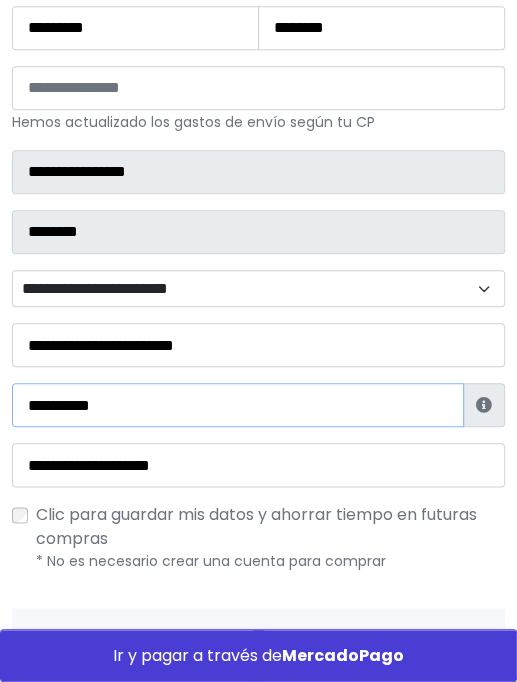 click on "**********" at bounding box center [238, 405] 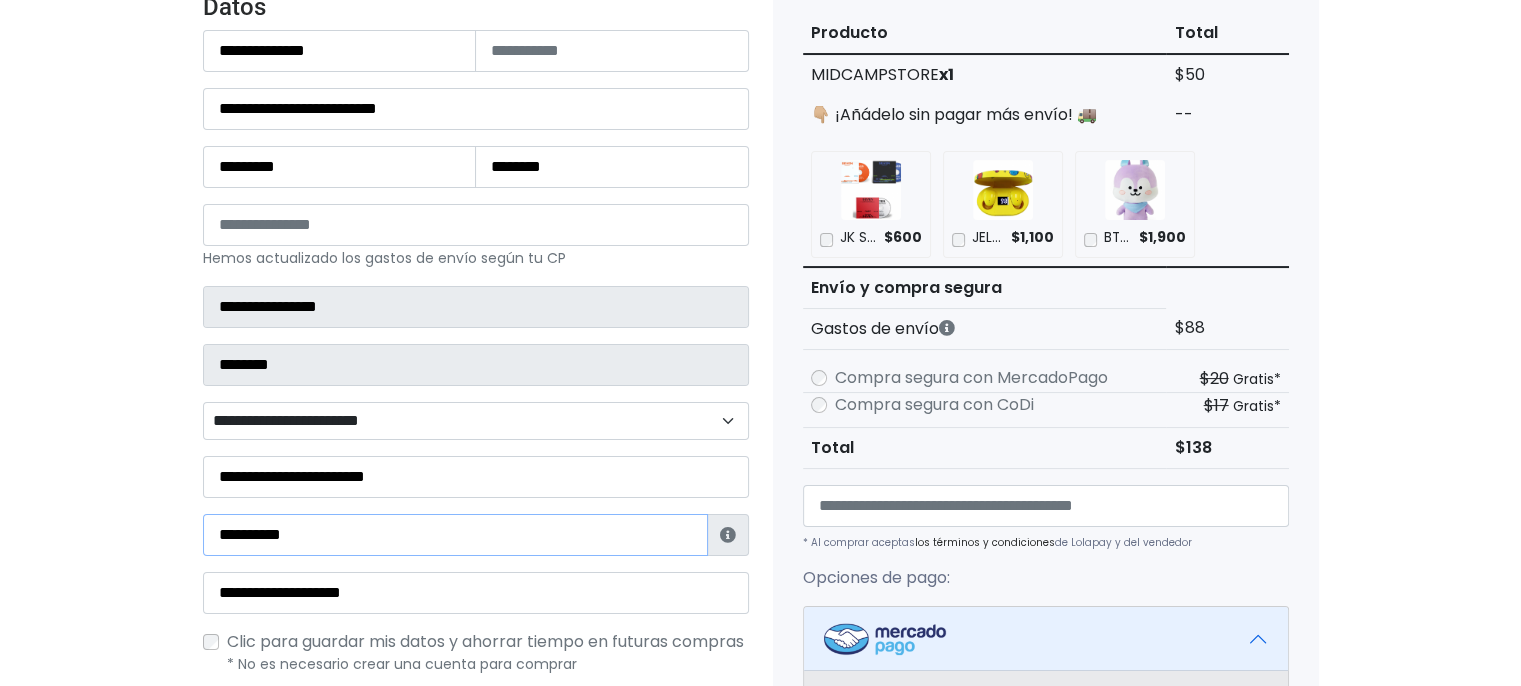 scroll, scrollTop: 100, scrollLeft: 0, axis: vertical 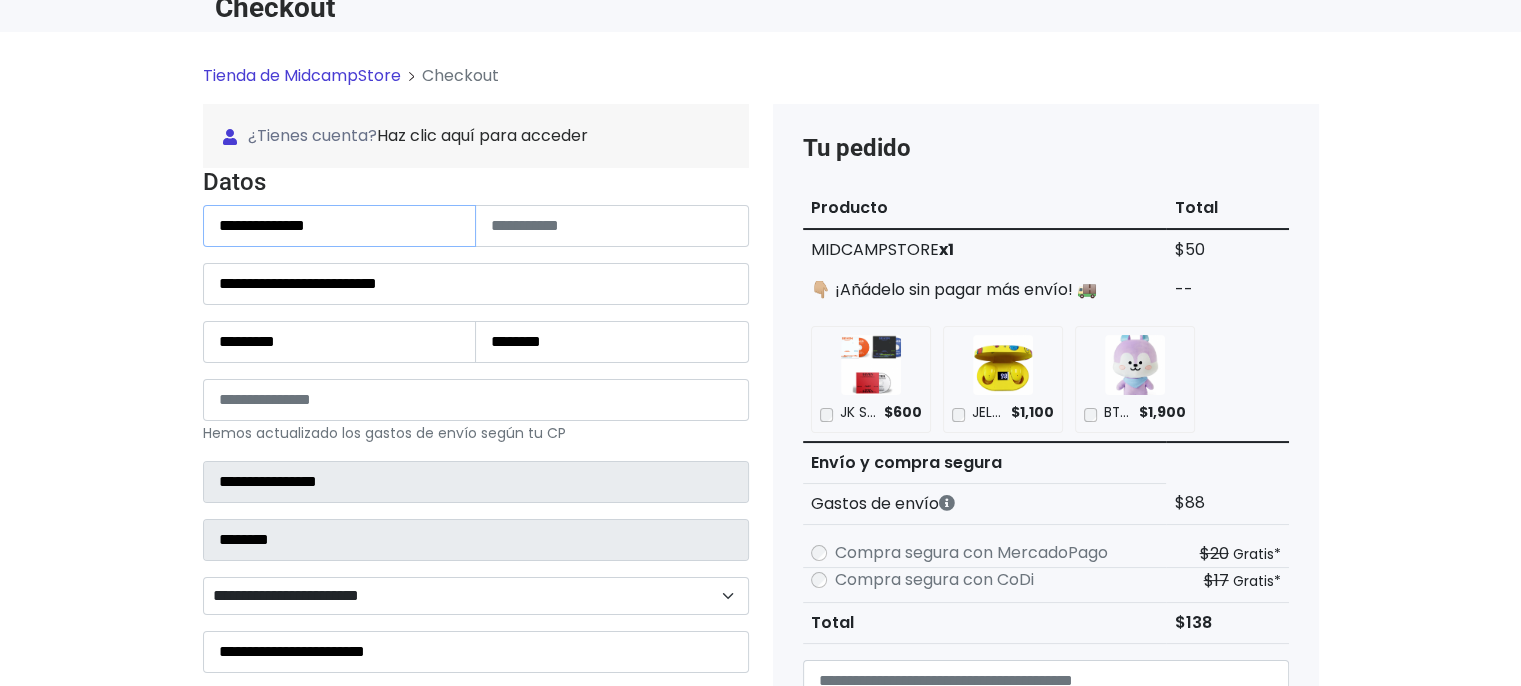 drag, startPoint x: 358, startPoint y: 233, endPoint x: 280, endPoint y: 238, distance: 78.160095 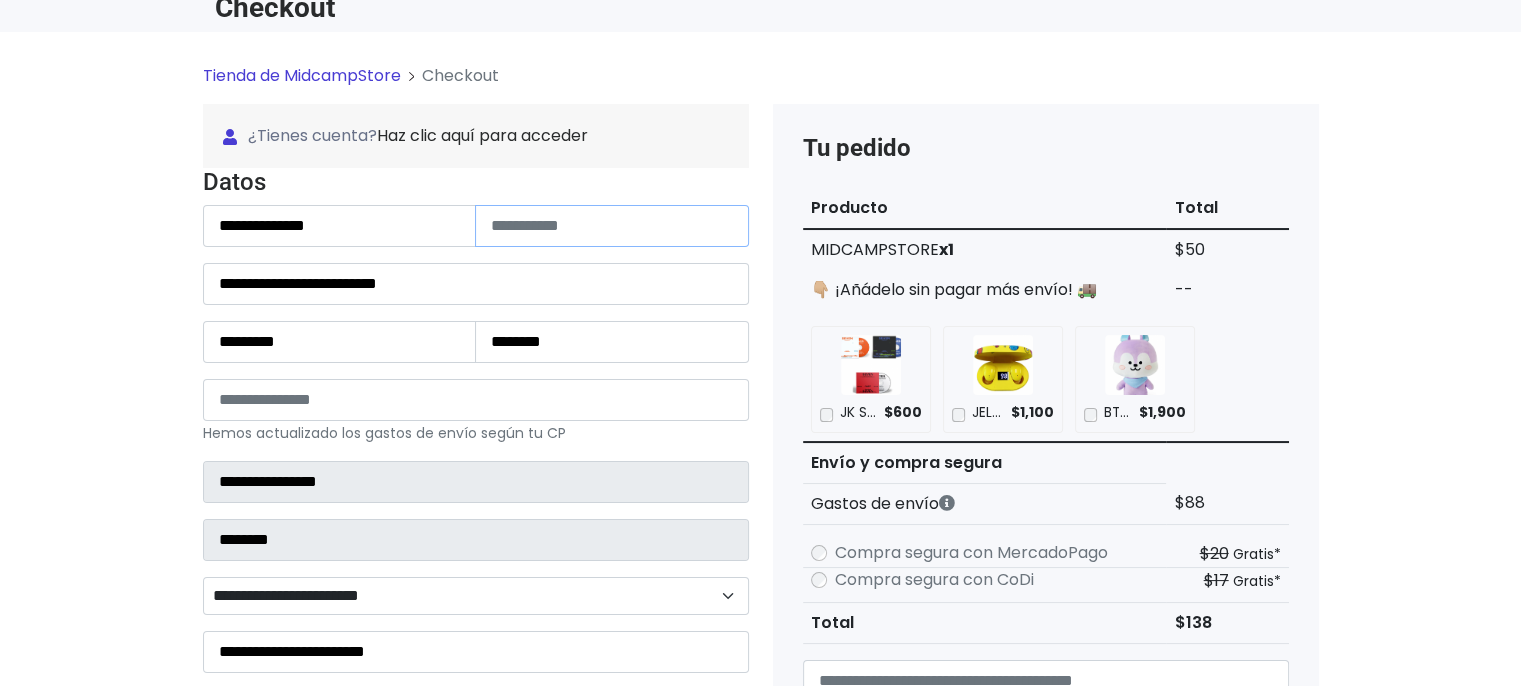 click at bounding box center [612, 226] 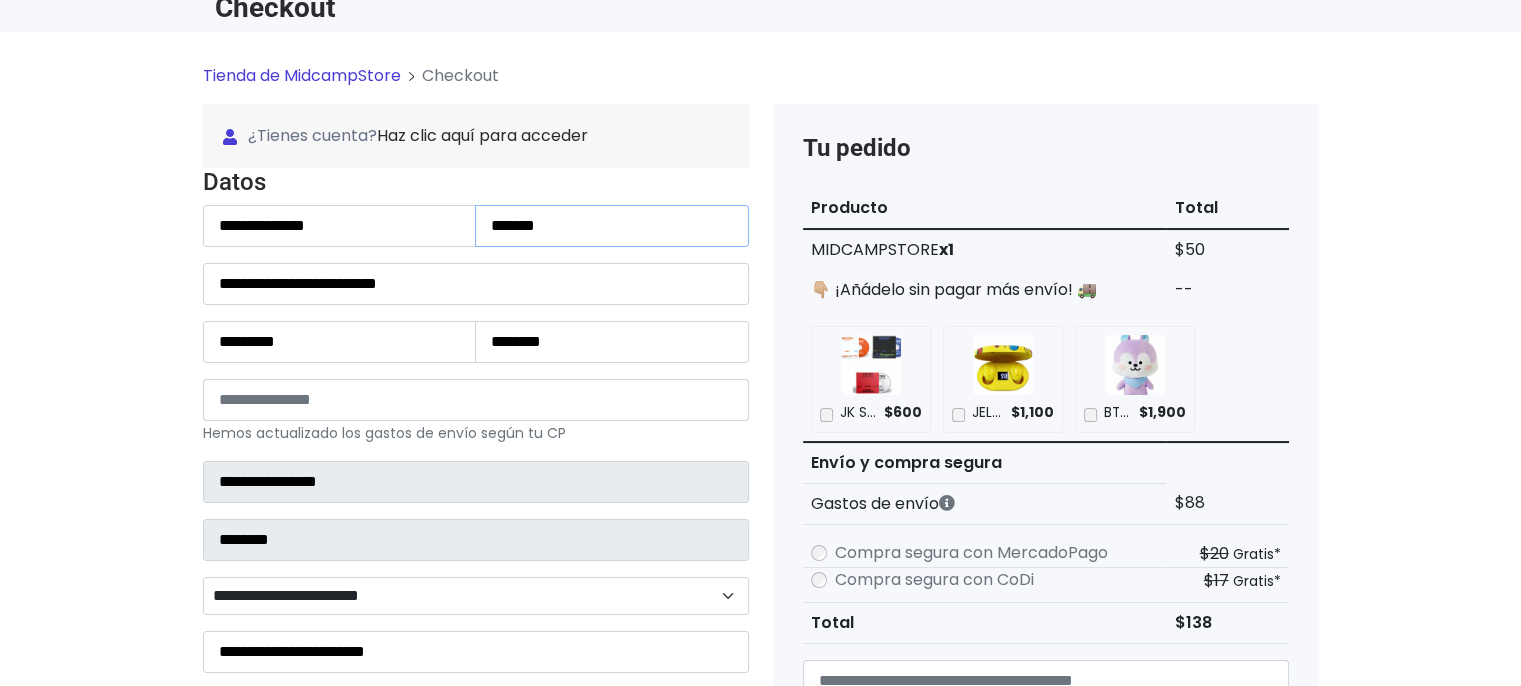 type on "*******" 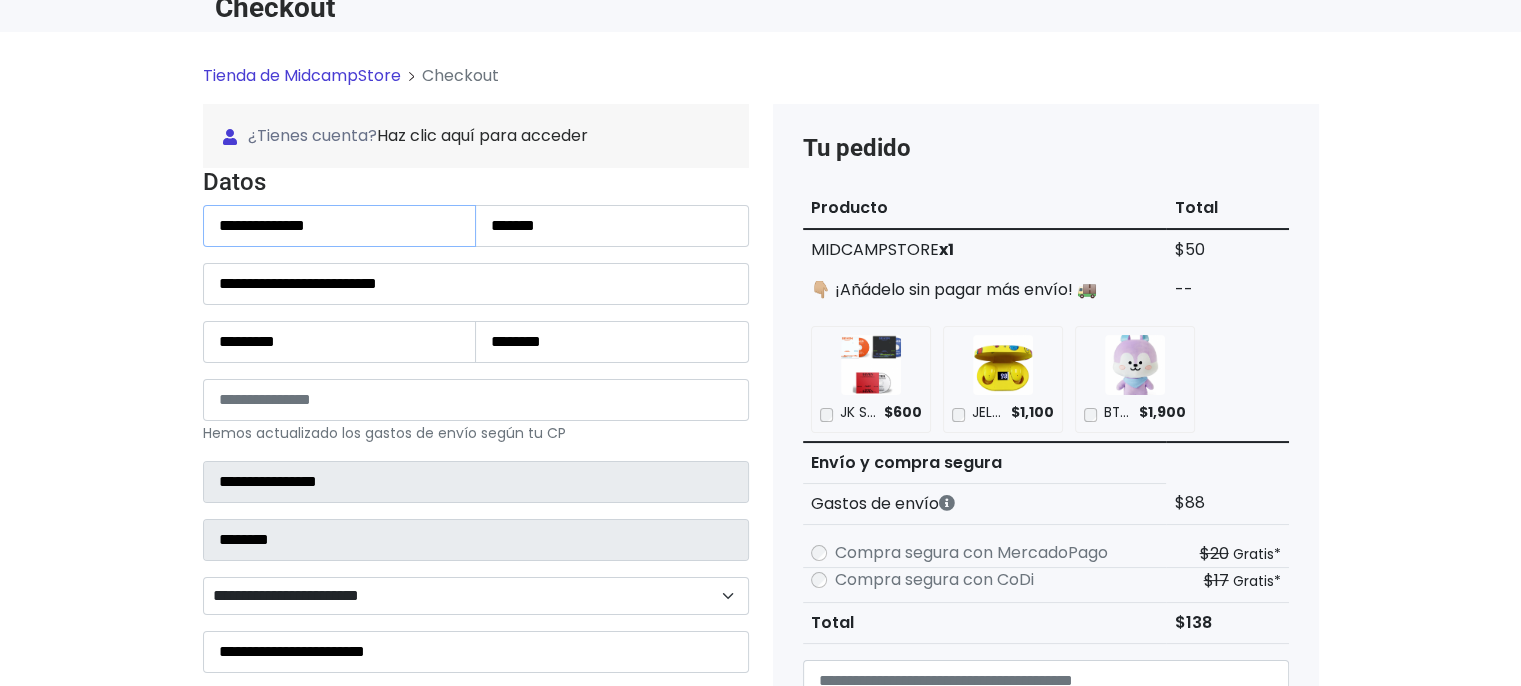 click on "**********" at bounding box center (340, 226) 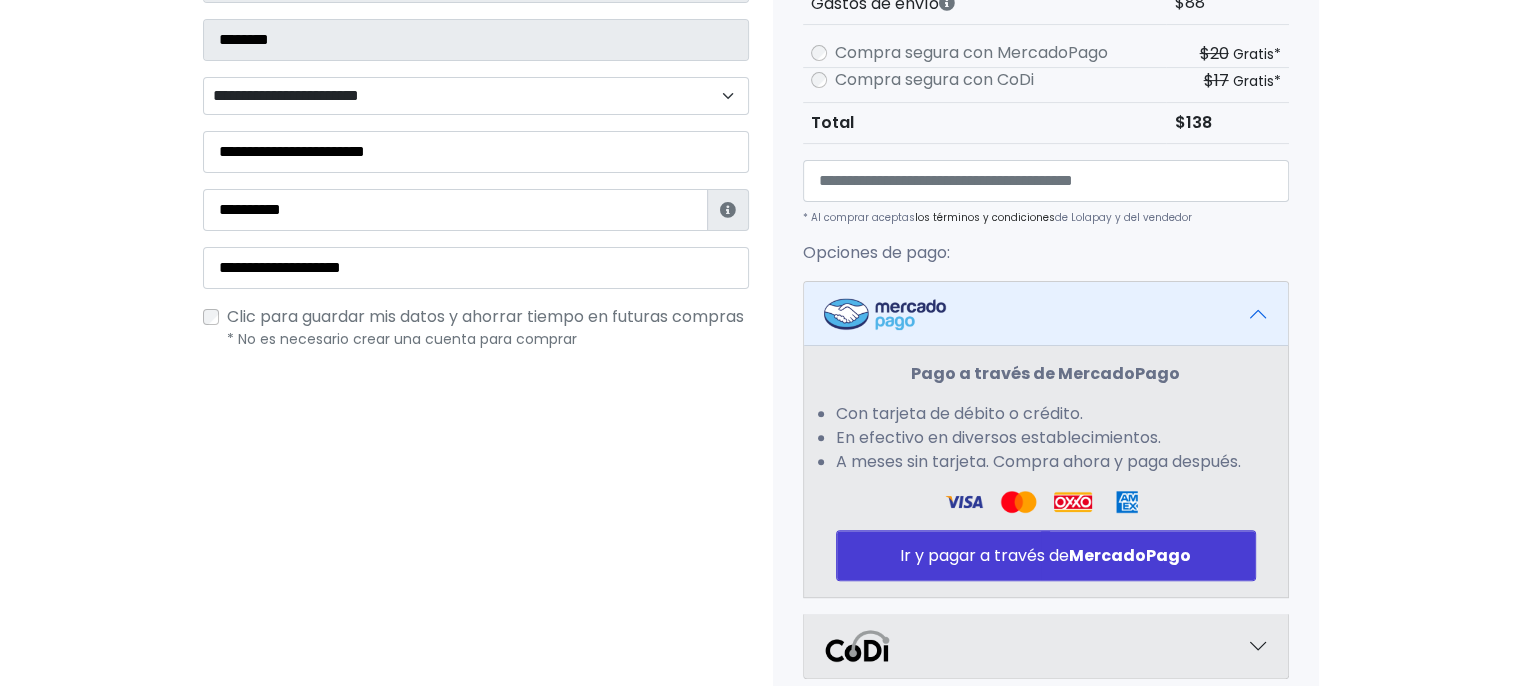 scroll, scrollTop: 800, scrollLeft: 0, axis: vertical 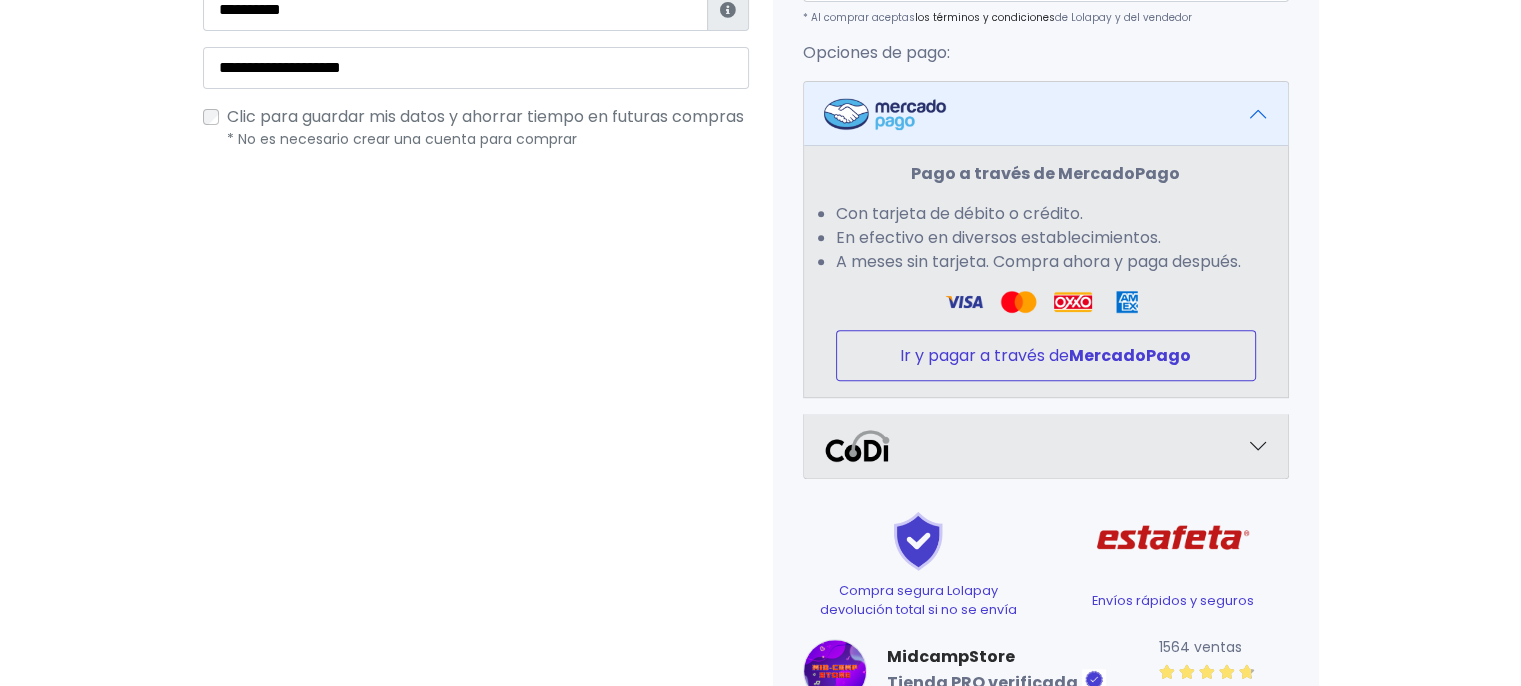 type on "******" 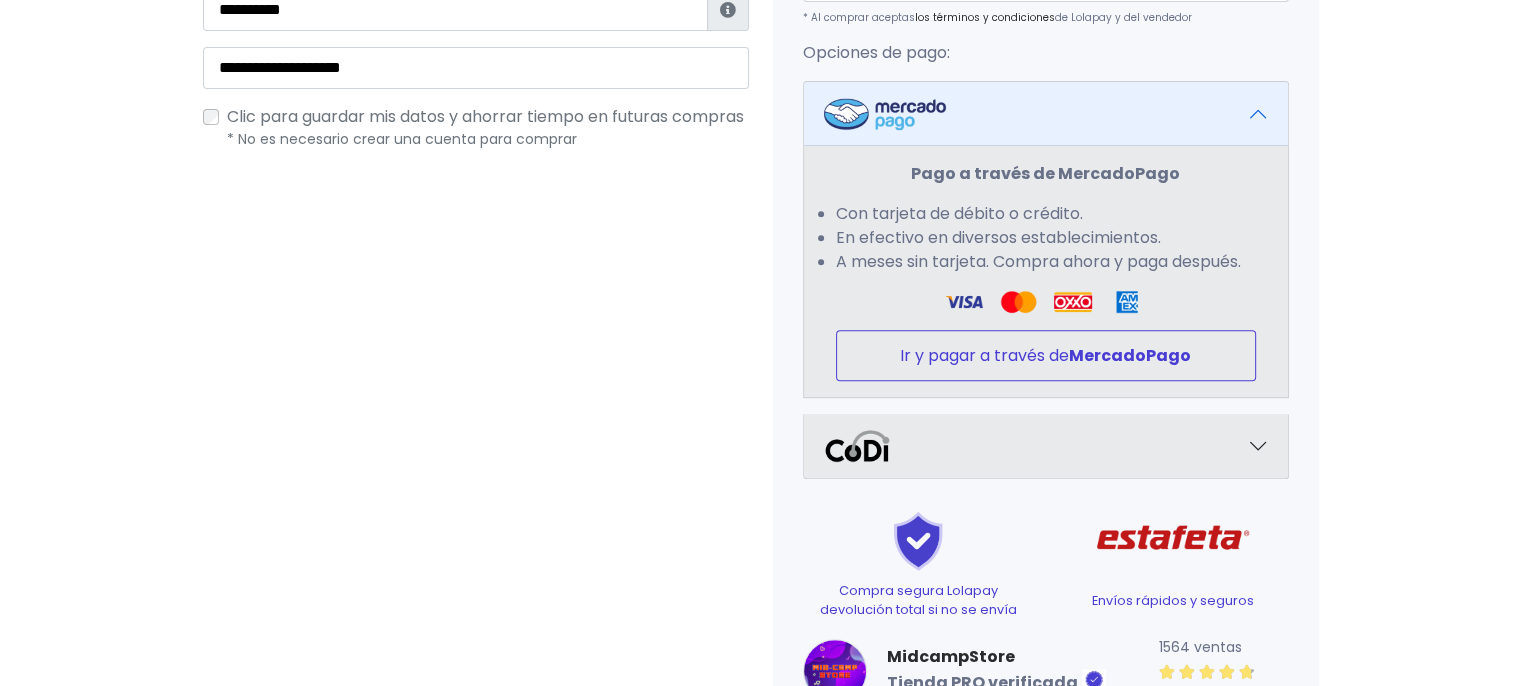click on "Ir y pagar a través de  MercadoPago" at bounding box center (1046, 355) 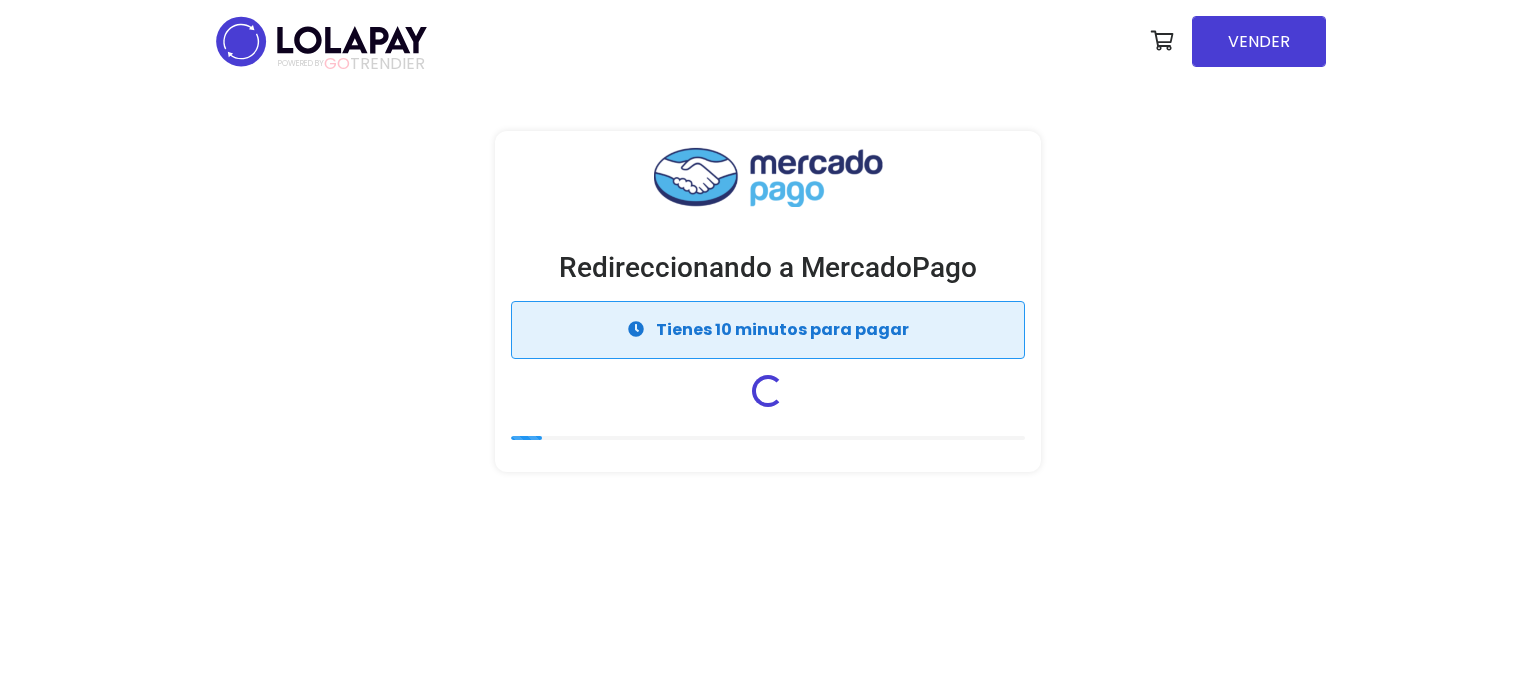 scroll, scrollTop: 0, scrollLeft: 0, axis: both 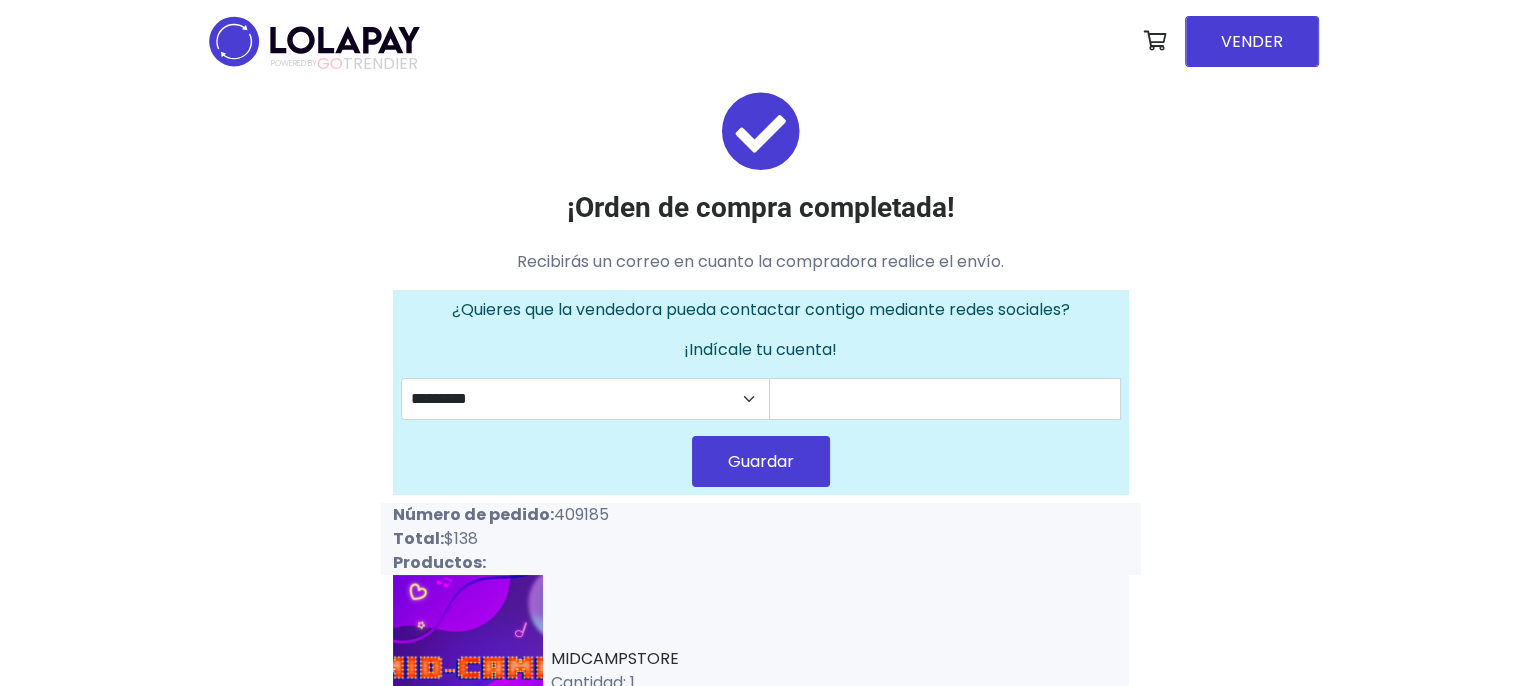 drag, startPoint x: 556, startPoint y: 505, endPoint x: 639, endPoint y: 497, distance: 83.38465 